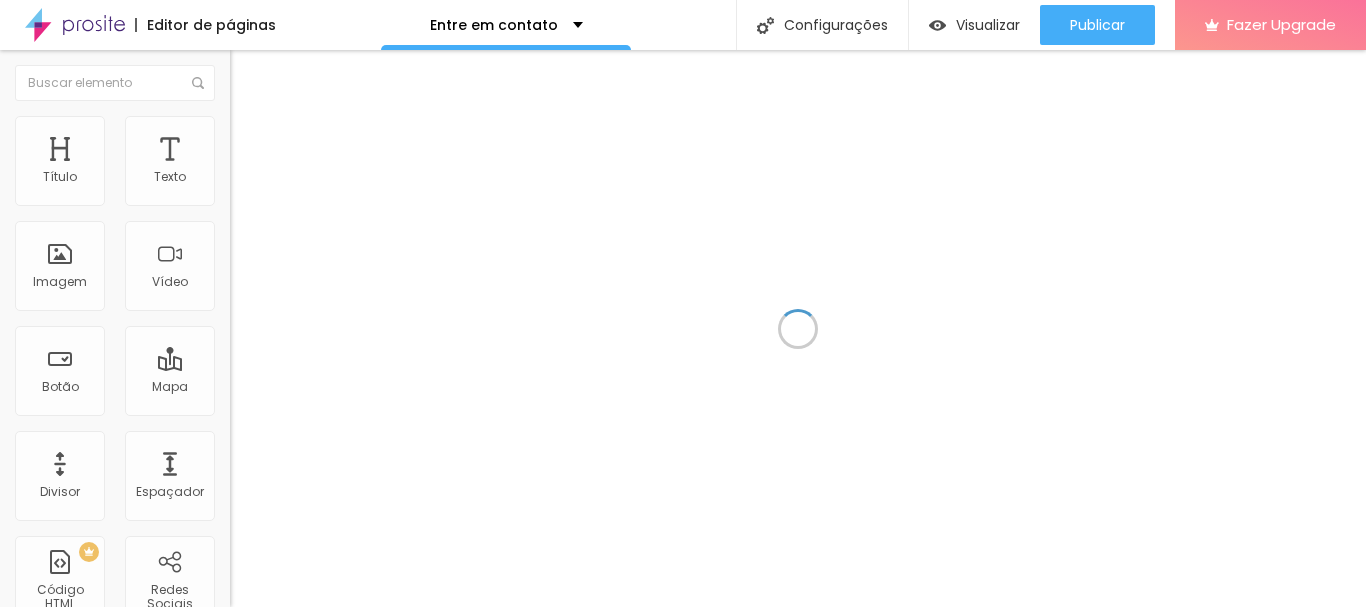 scroll, scrollTop: 0, scrollLeft: 0, axis: both 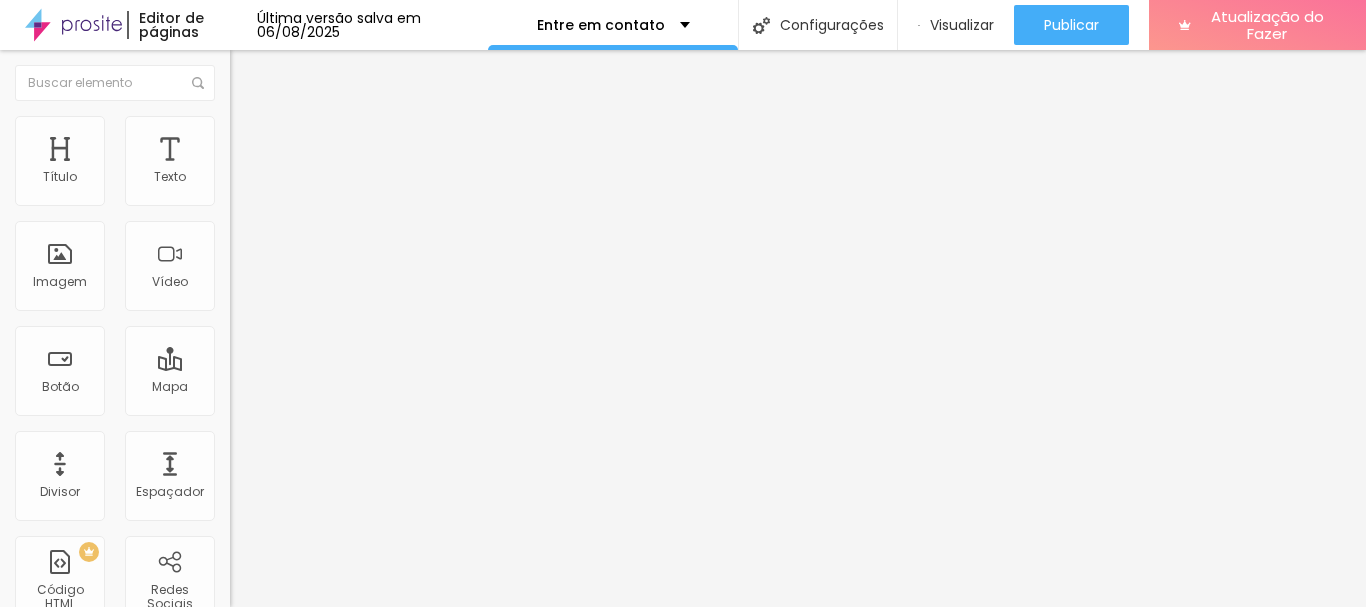 type on "0.2" 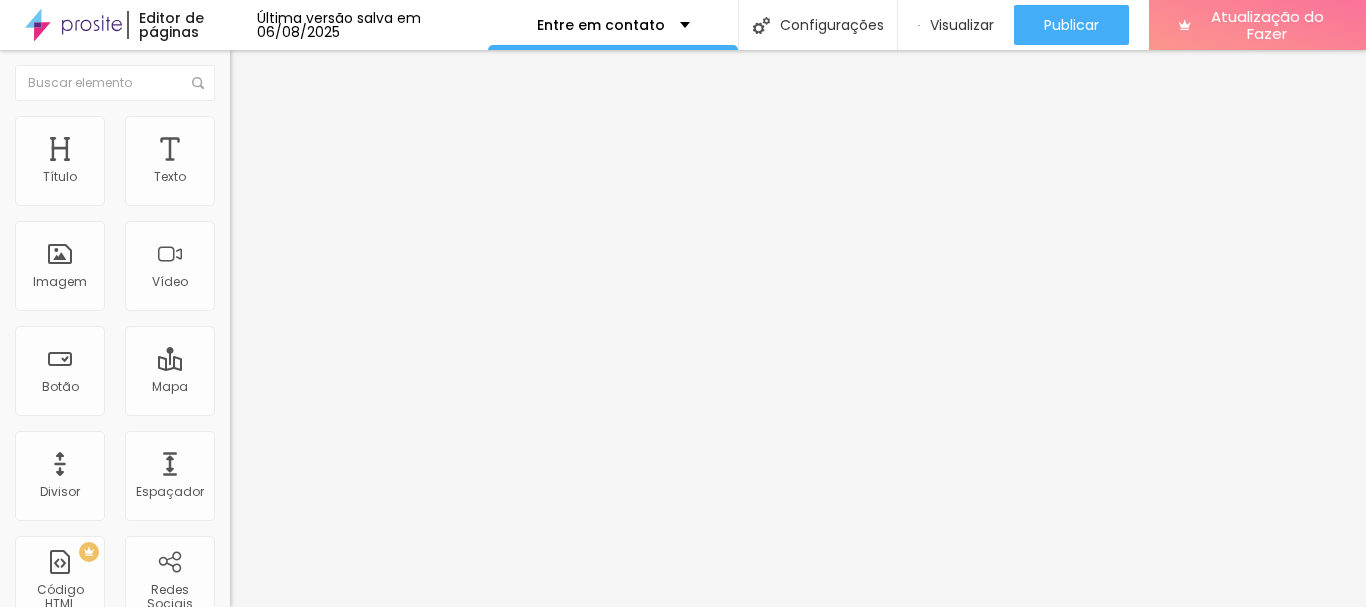 type on "1.8" 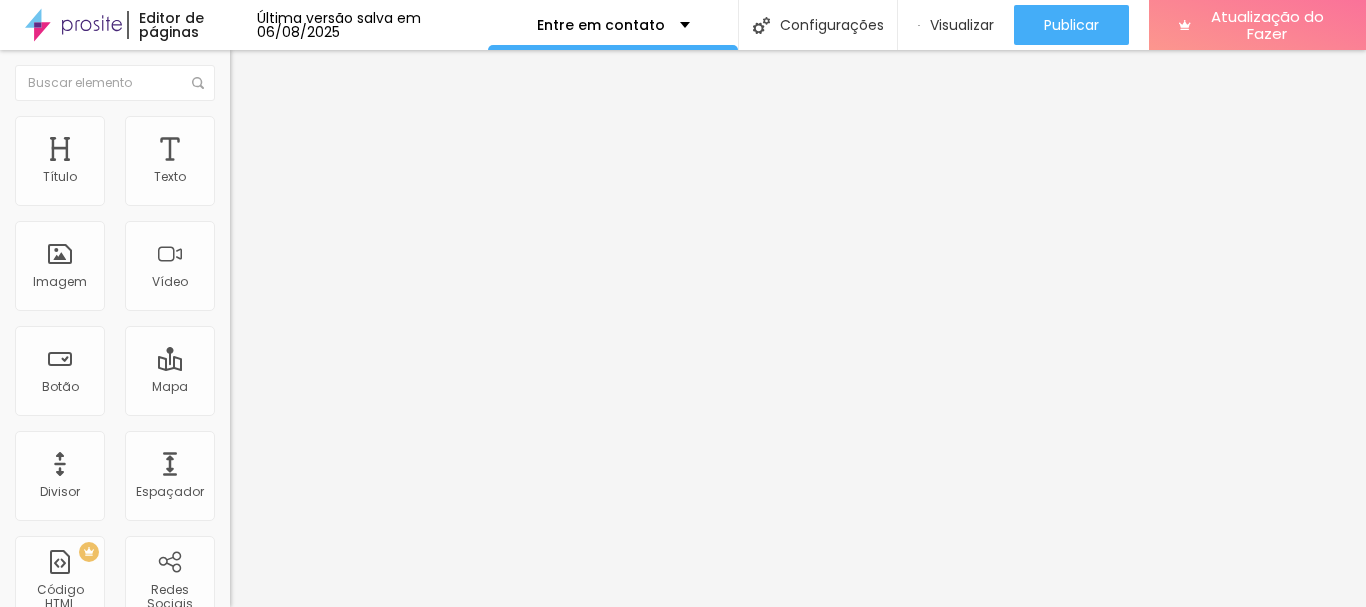 type on "1.5" 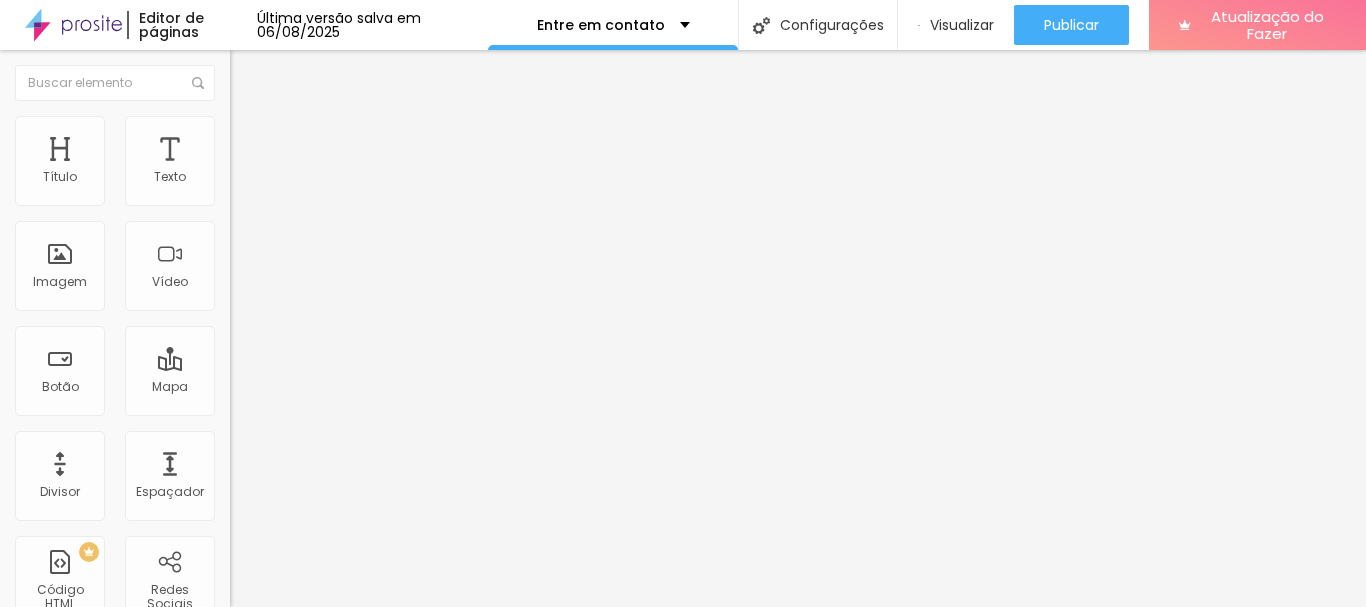 type on "0.7" 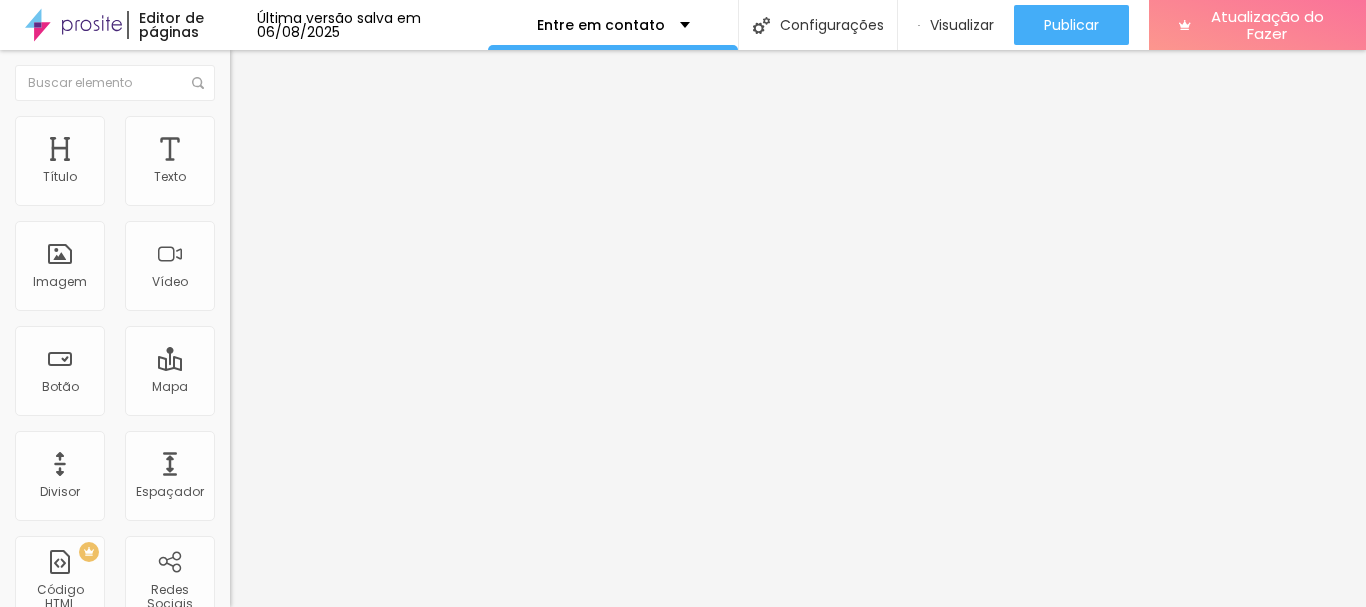 type on "1" 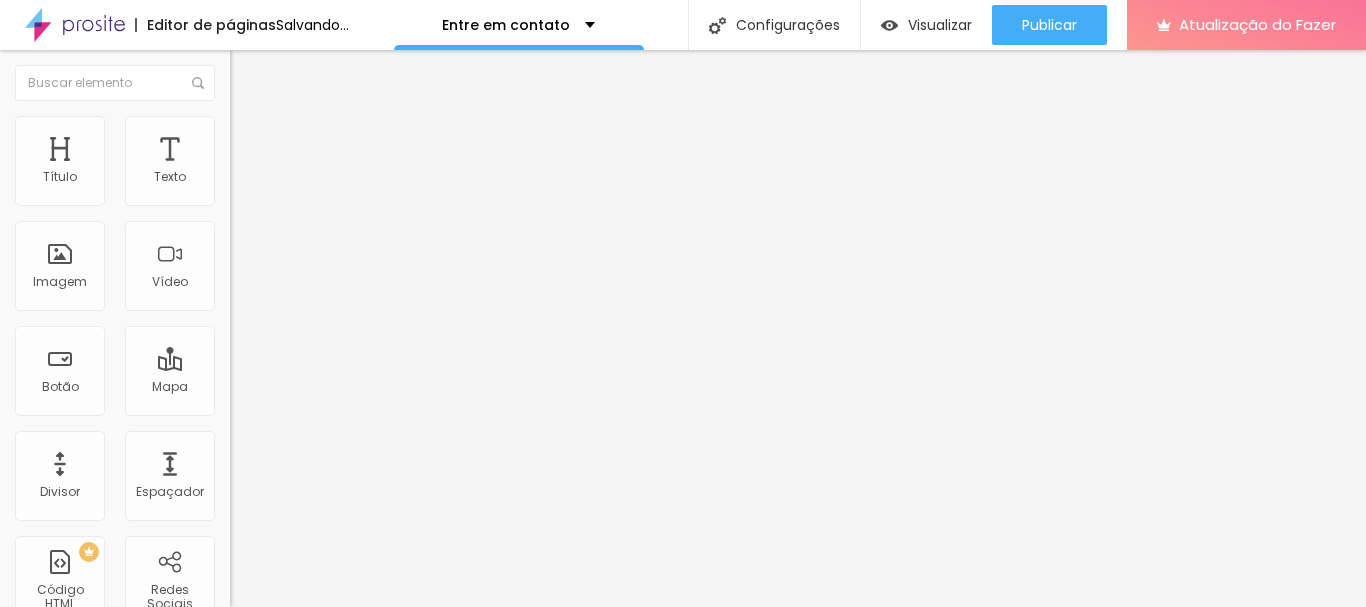 type on "6" 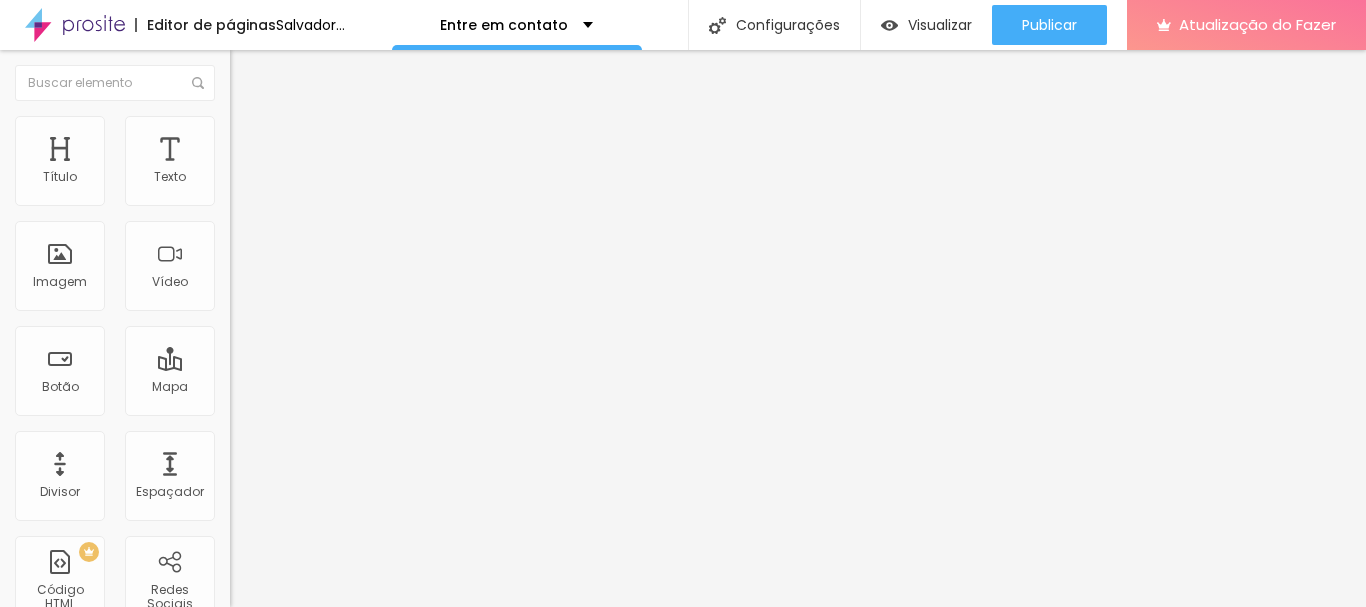 type on "9" 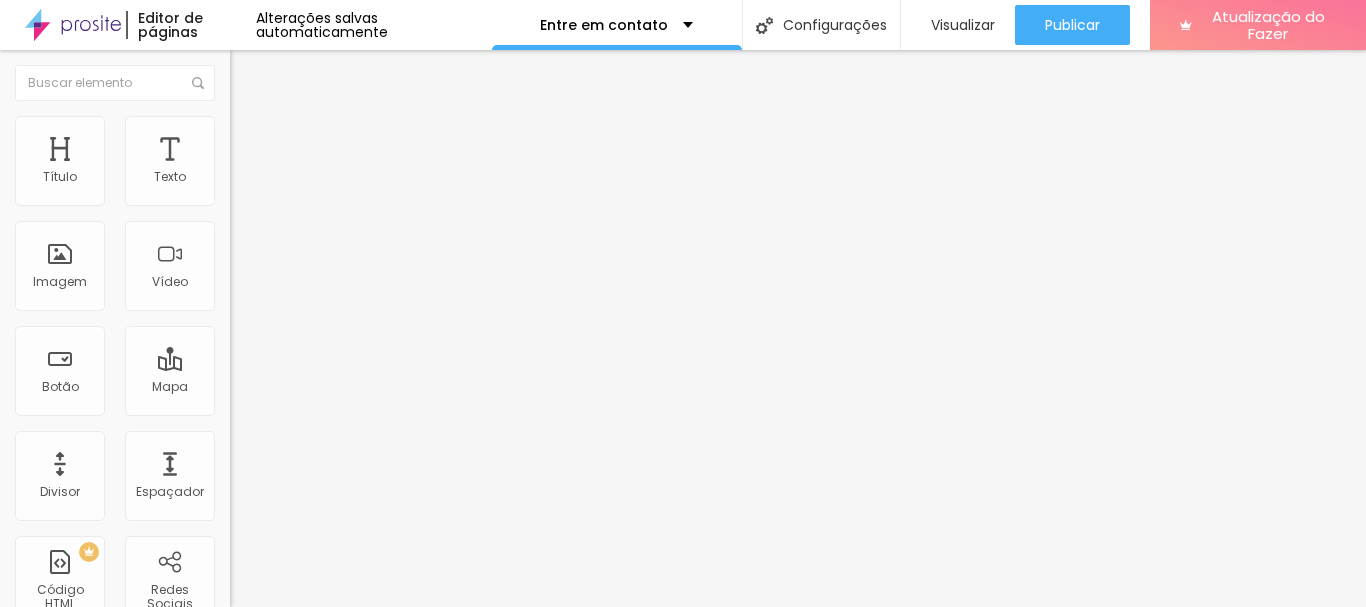 type on "12" 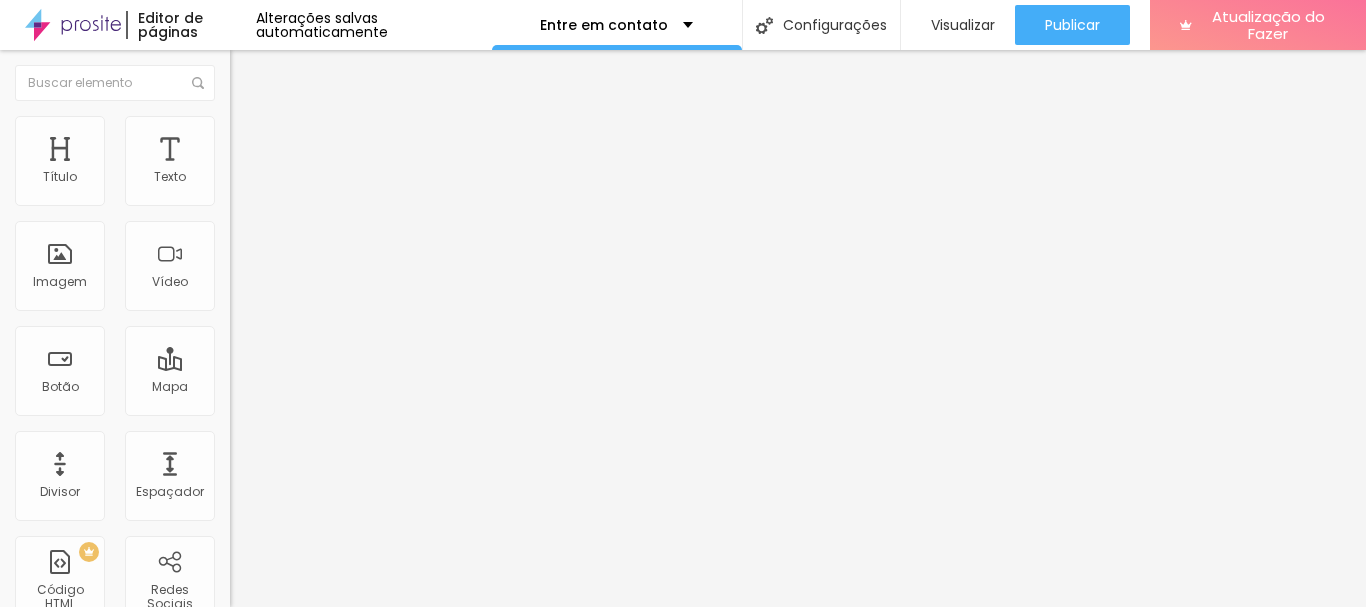 drag, startPoint x: 47, startPoint y: 537, endPoint x: 126, endPoint y: 510, distance: 83.48653 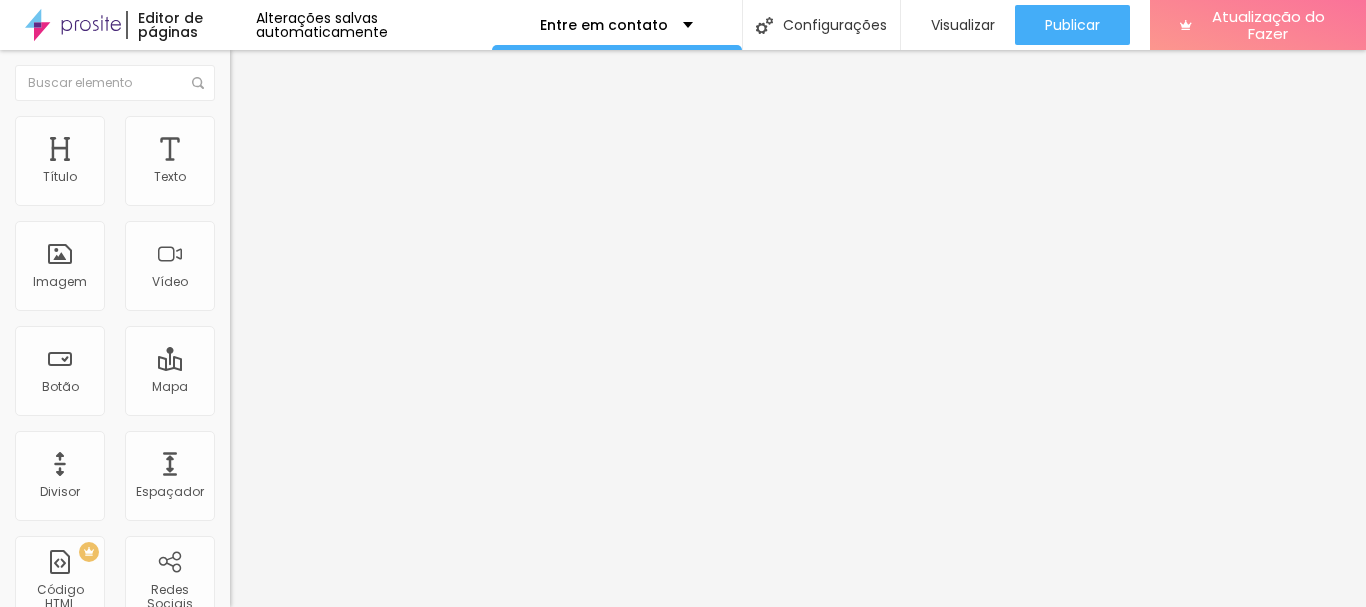 type on "0.7" 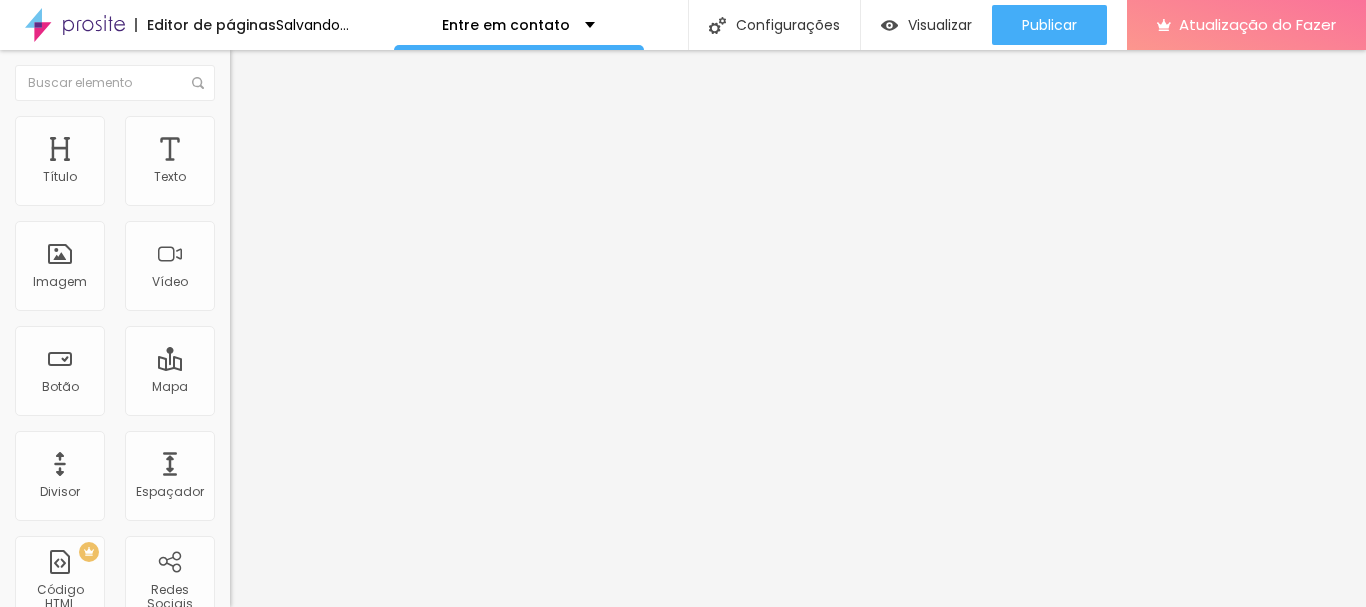 type on "0.7" 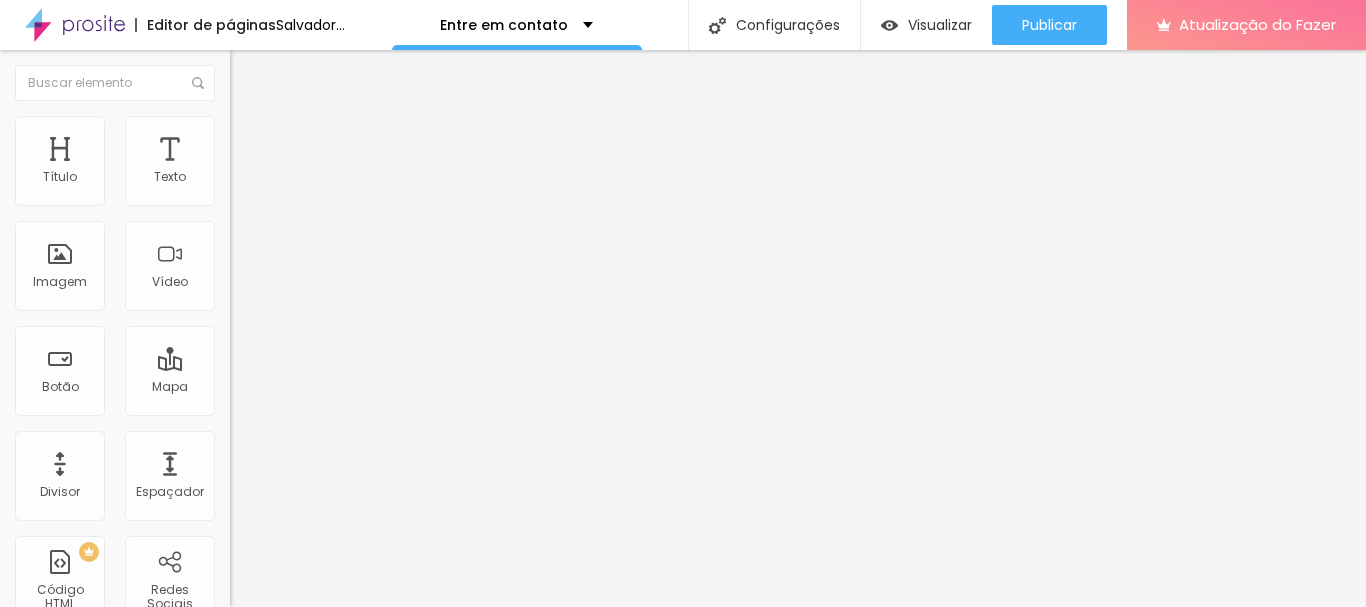 type on "1.1" 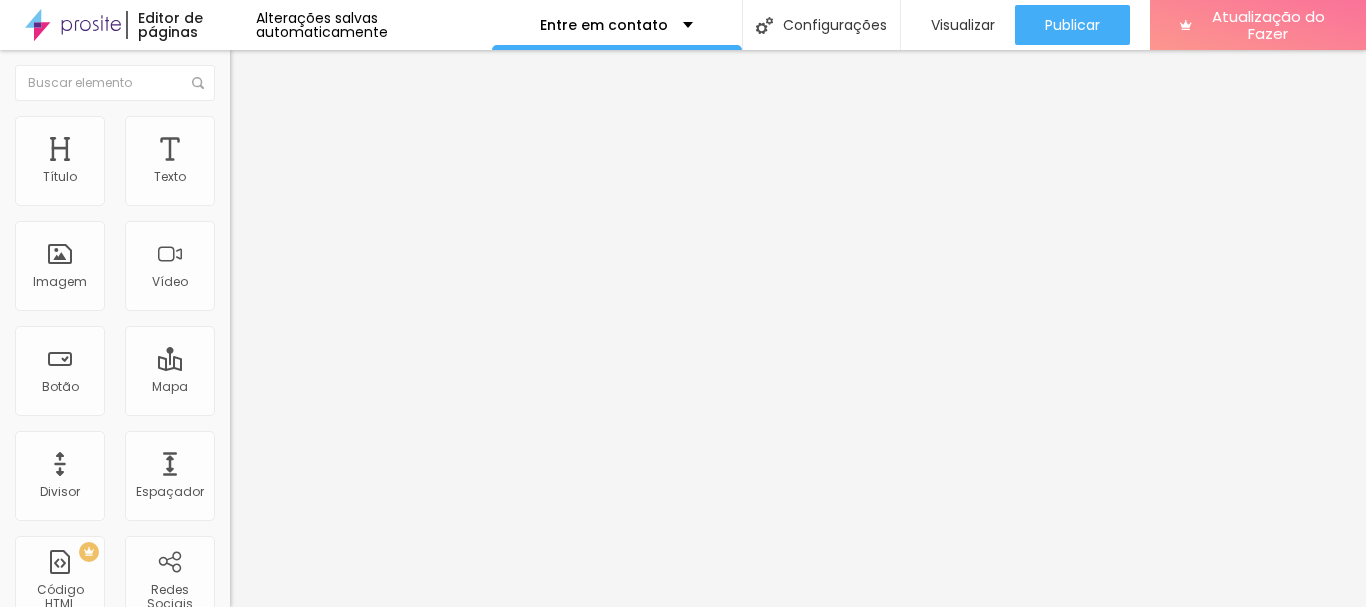 type on "1.2" 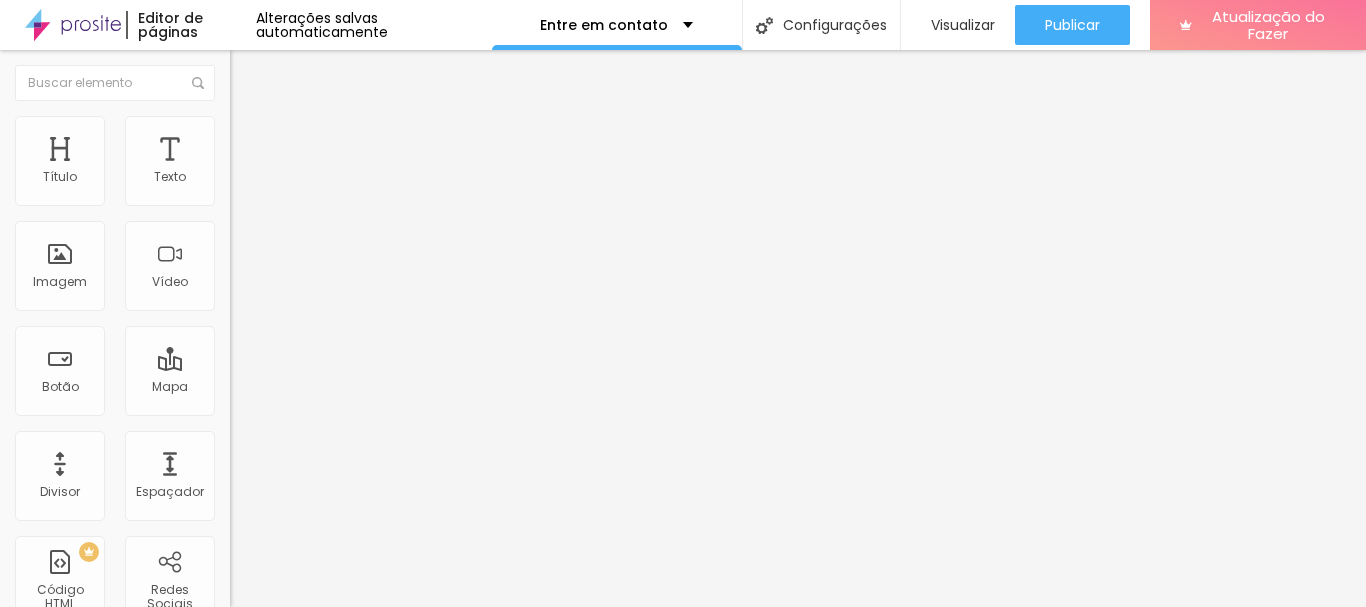 type on "17" 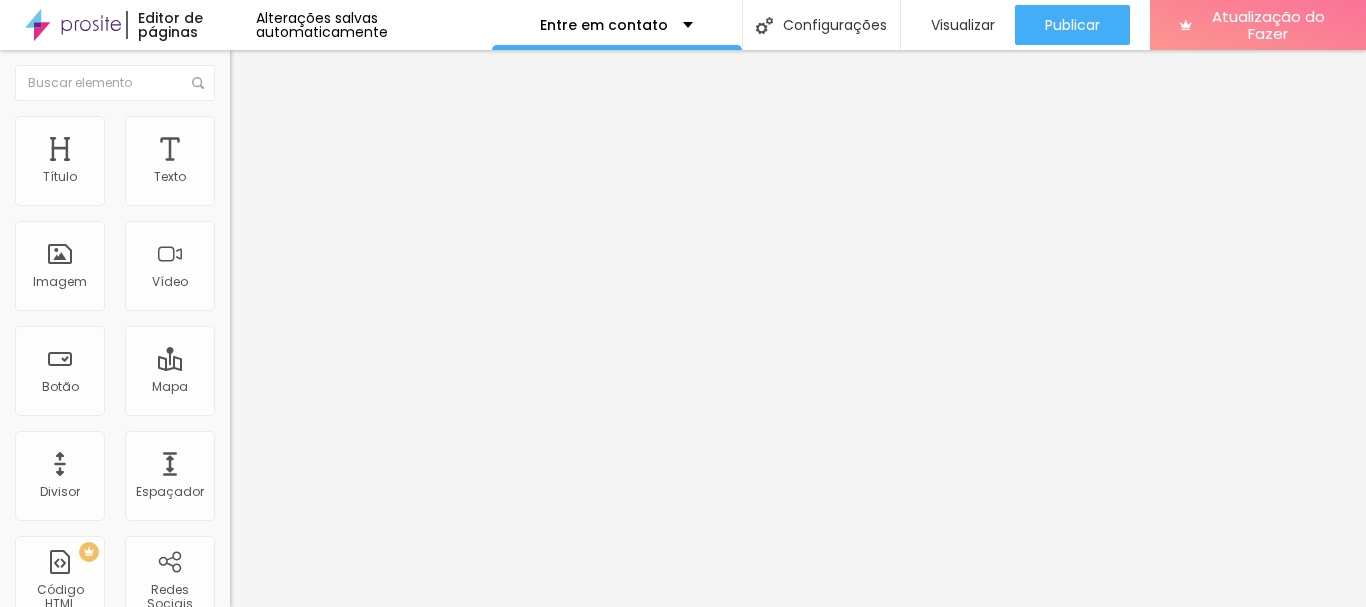 drag, startPoint x: 81, startPoint y: 422, endPoint x: 82, endPoint y: 412, distance: 10.049875 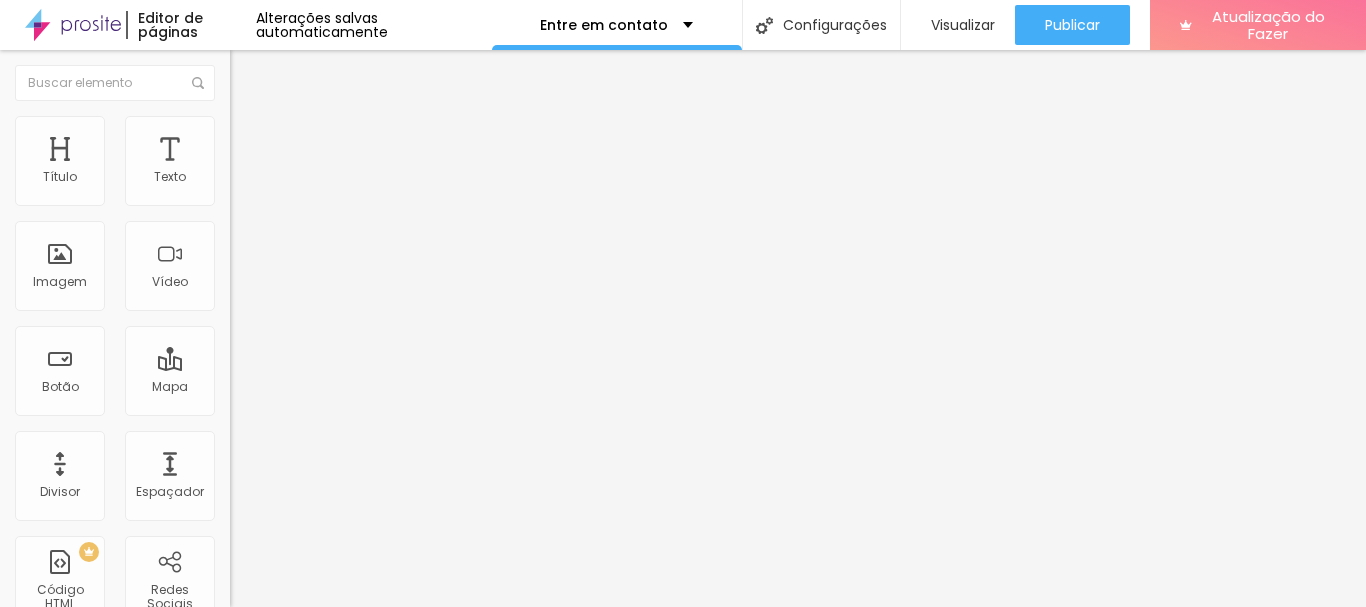 type on "14" 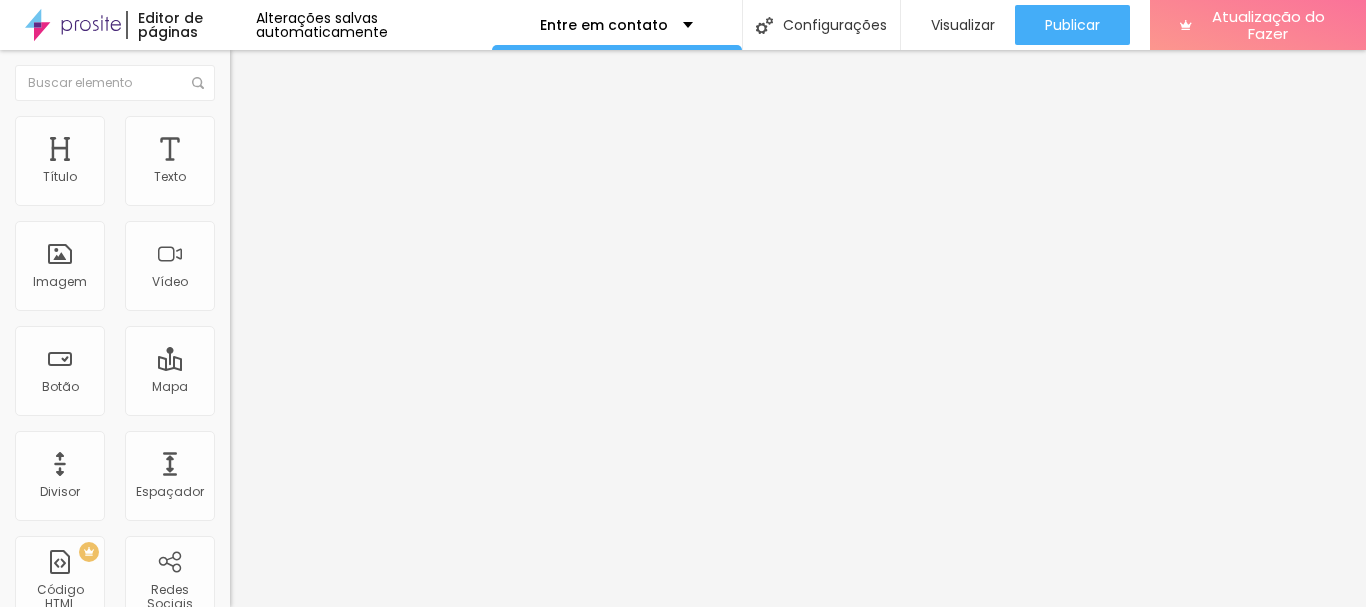 type on "21" 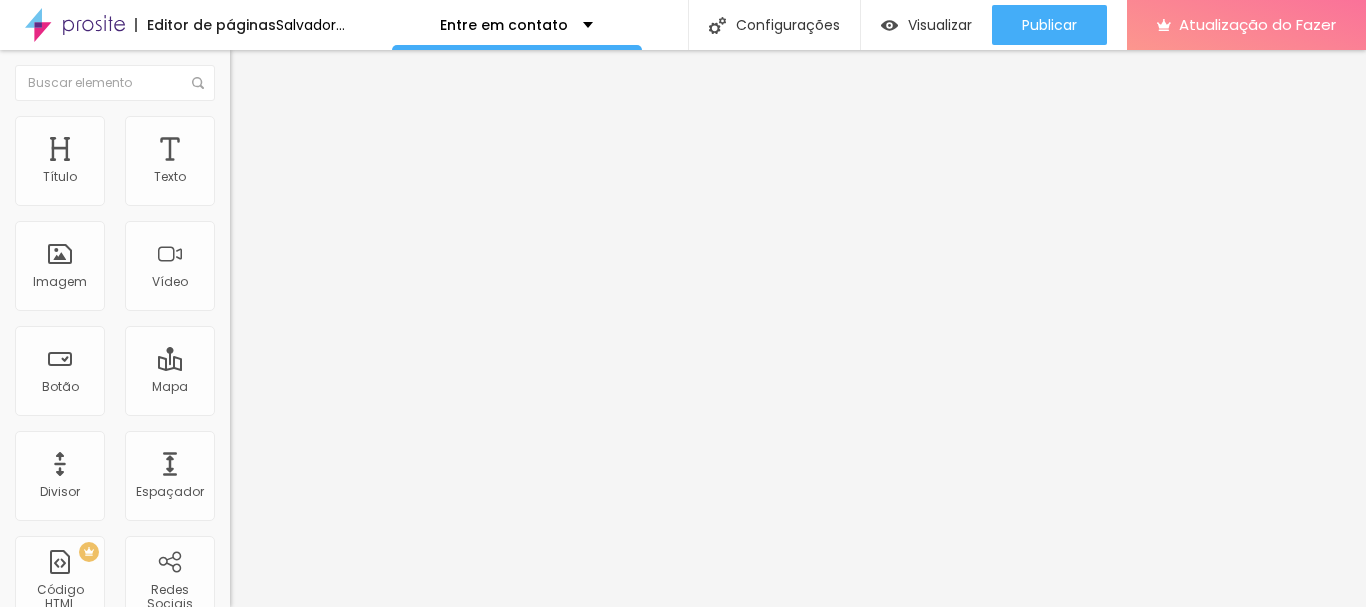 drag, startPoint x: 63, startPoint y: 460, endPoint x: 57, endPoint y: 471, distance: 12.529964 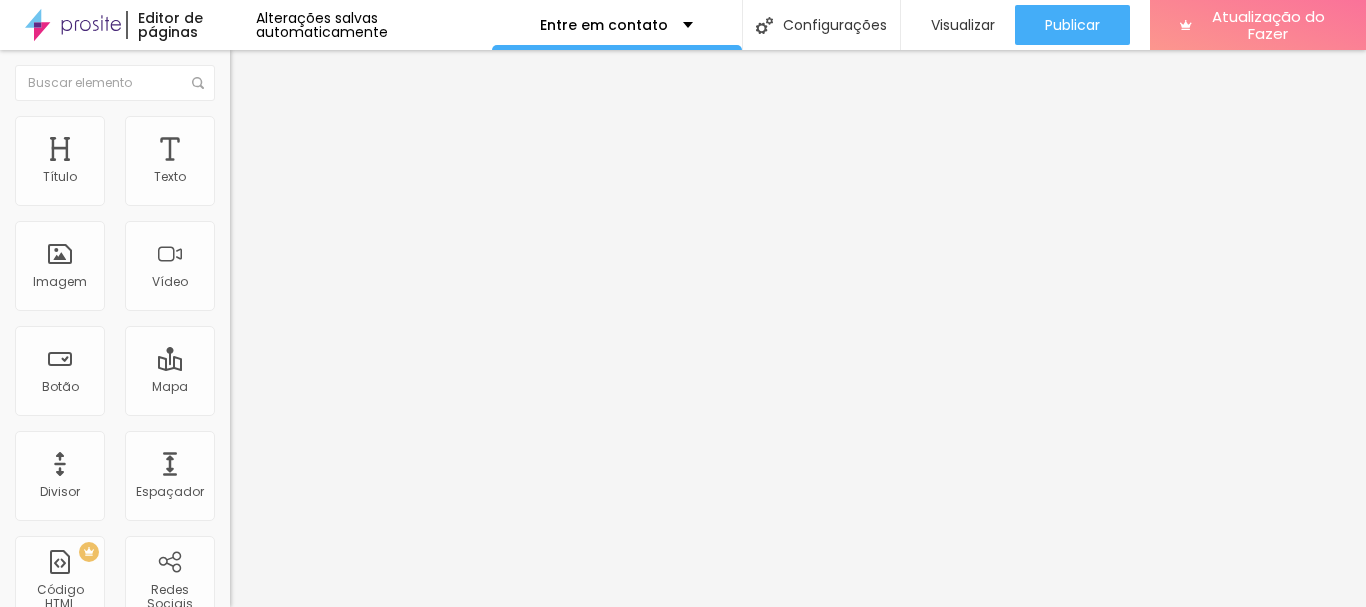 click at bounding box center (294, 487) 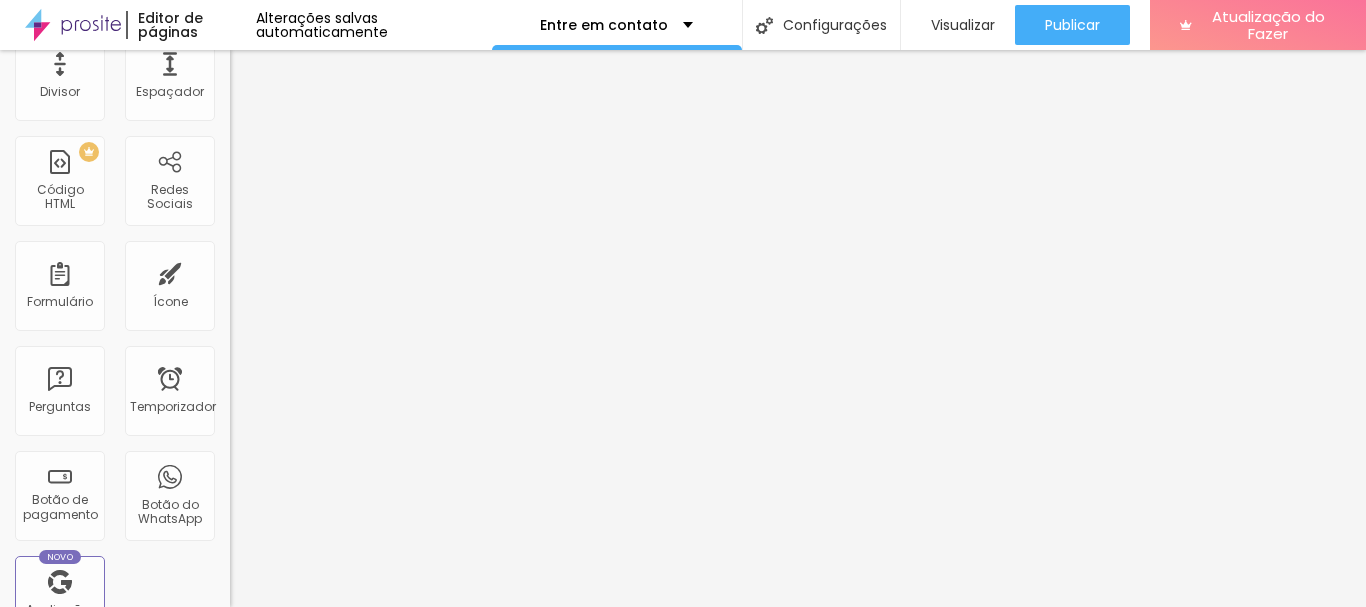 scroll, scrollTop: 500, scrollLeft: 0, axis: vertical 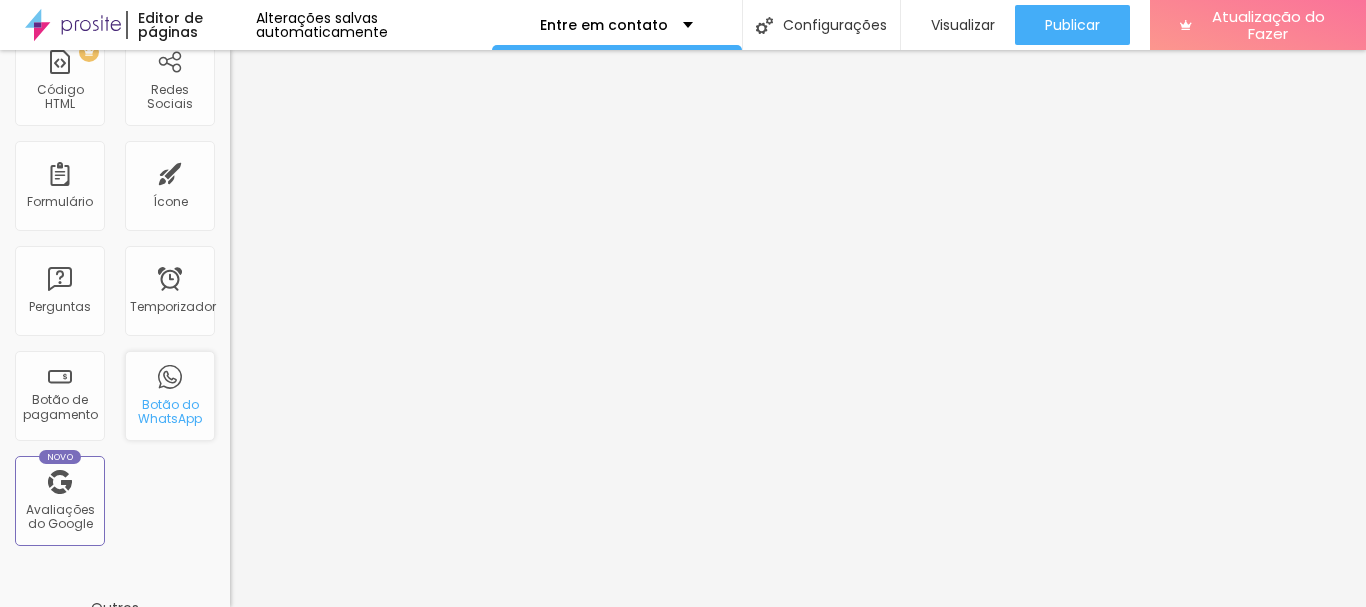 click on "Botão do WhatsApp" at bounding box center [170, 396] 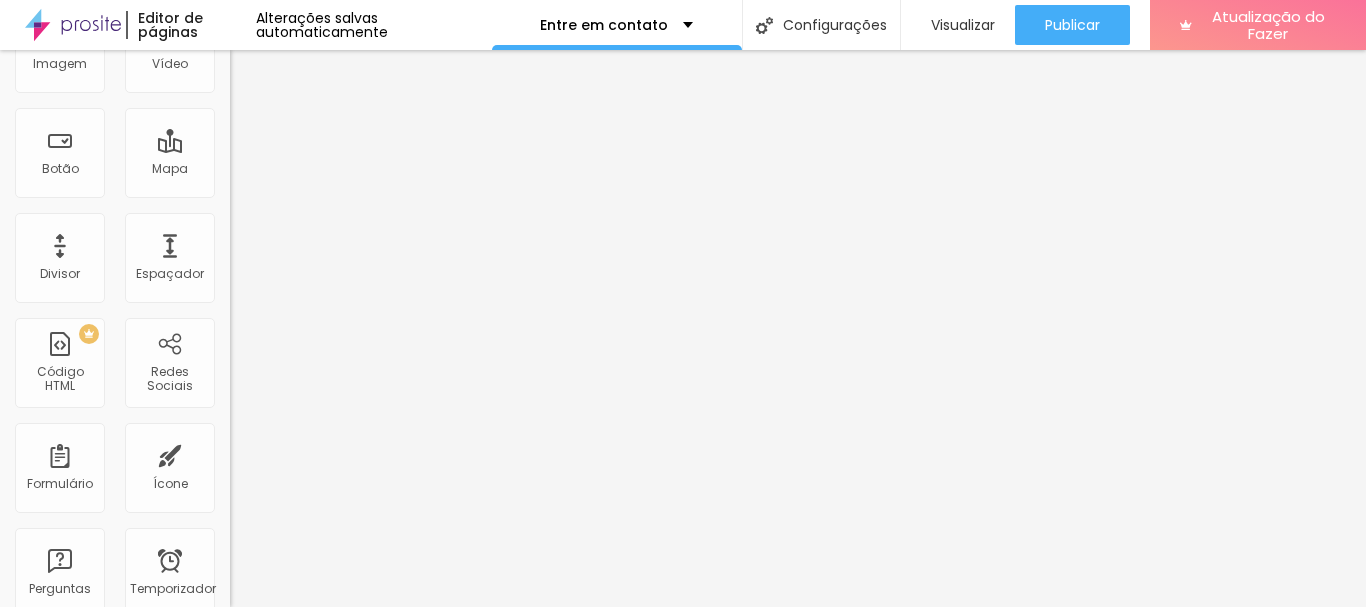 scroll, scrollTop: 0, scrollLeft: 0, axis: both 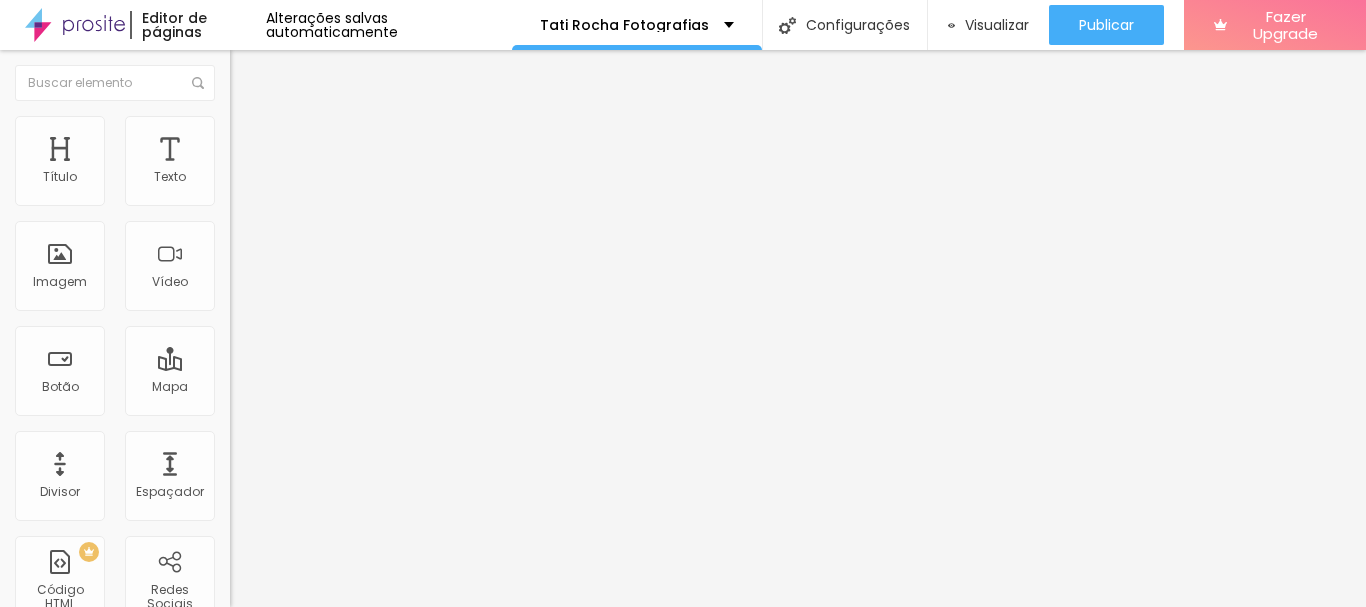 type on "17" 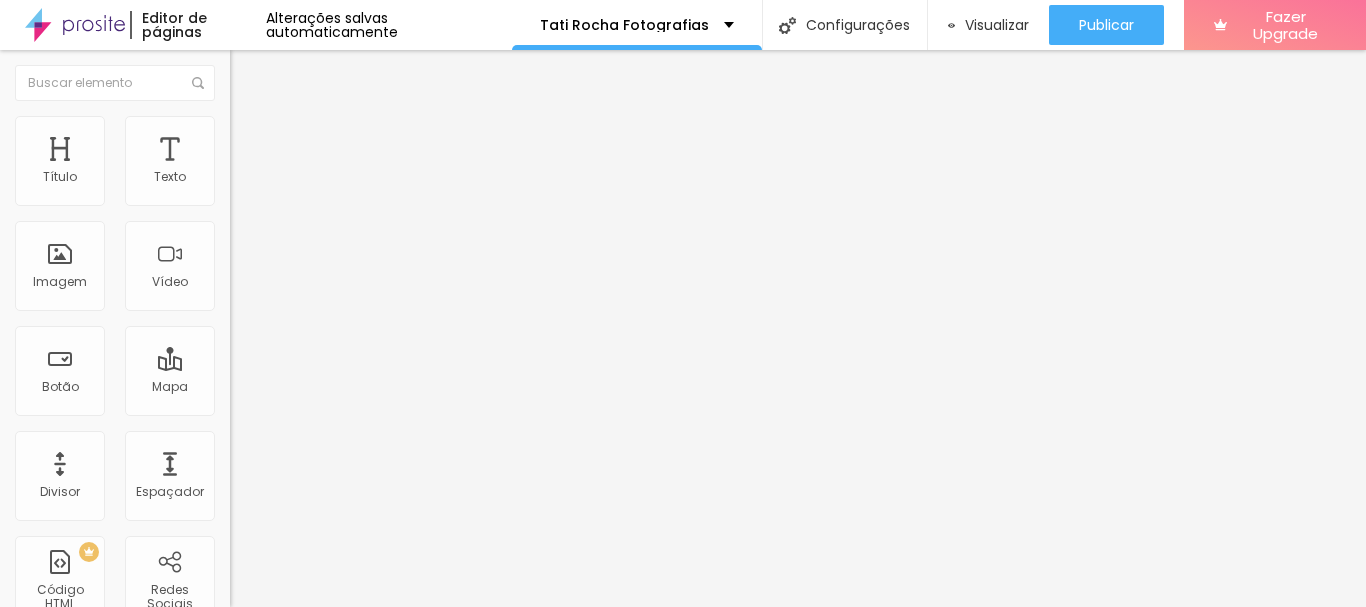 type on "21" 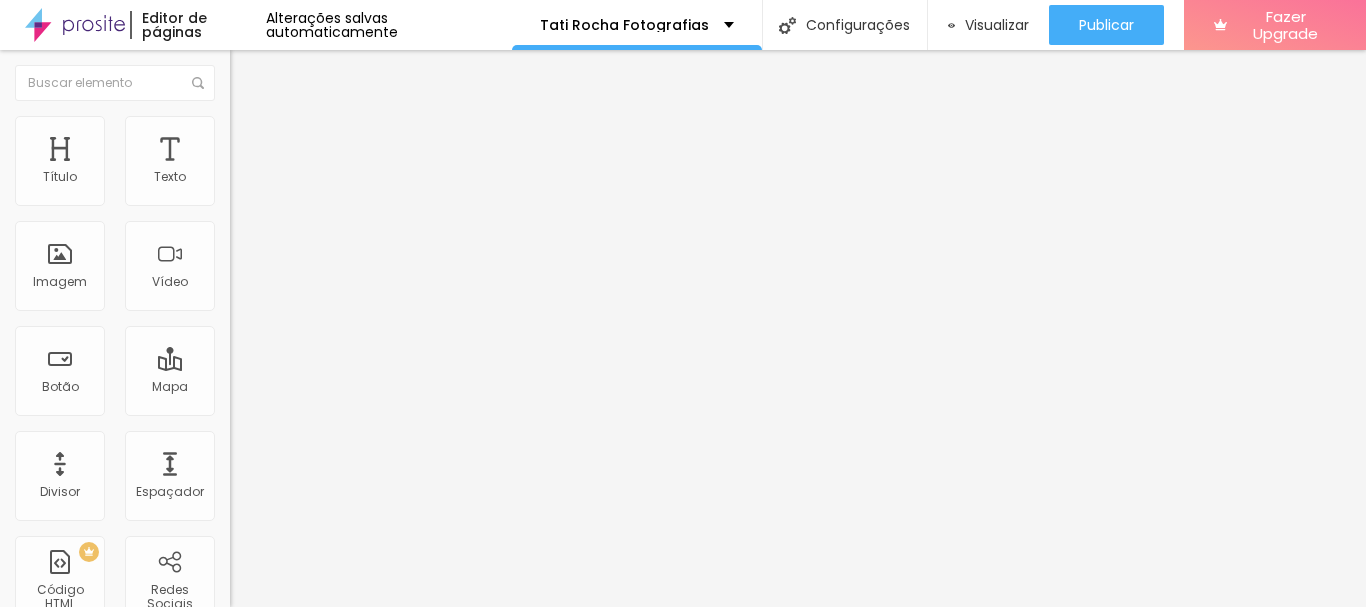 click on "Avançado" at bounding box center (345, 126) 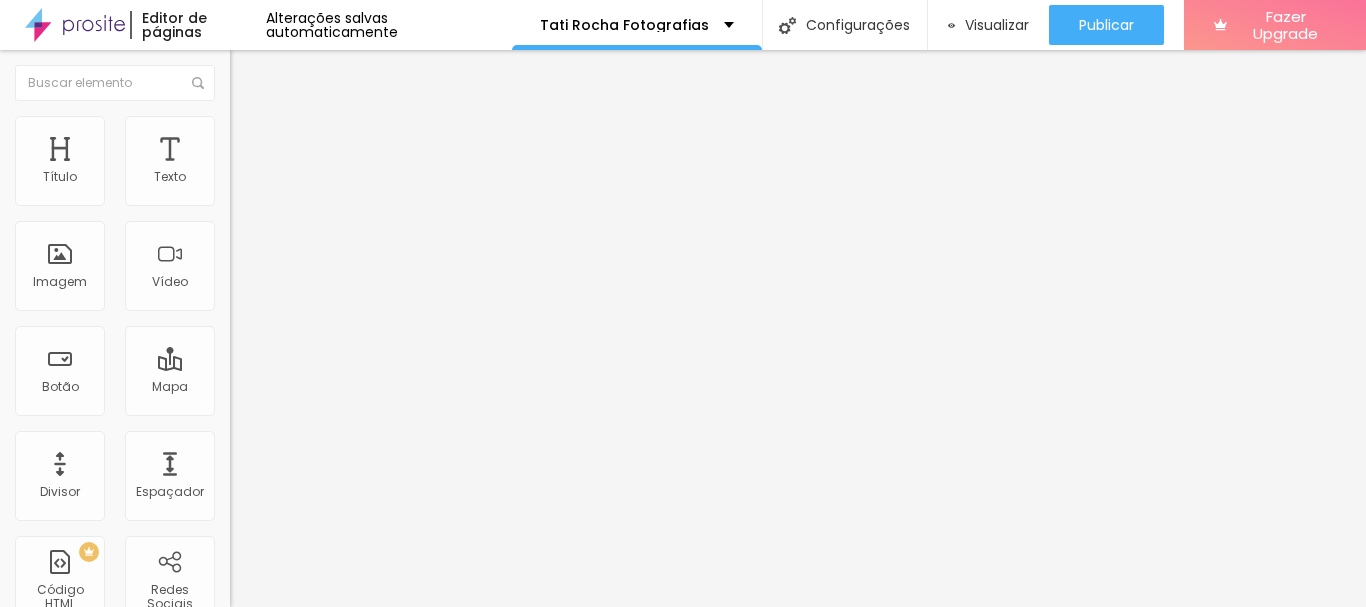 scroll, scrollTop: 1, scrollLeft: 0, axis: vertical 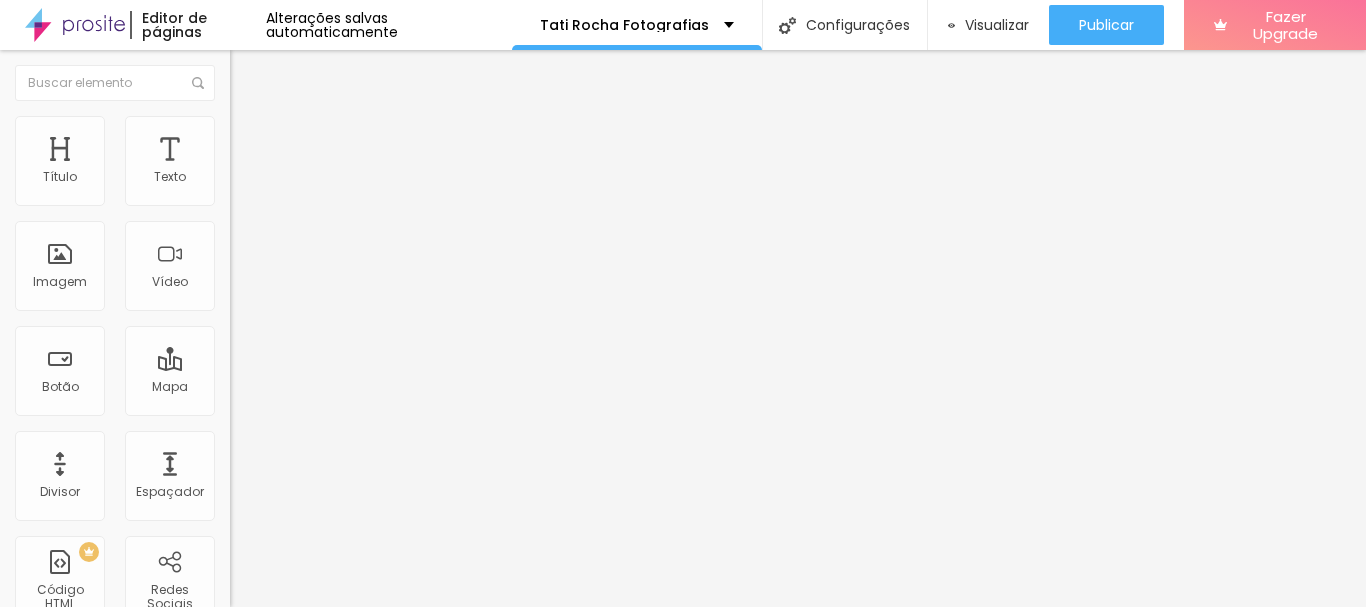 click at bounding box center [239, 105] 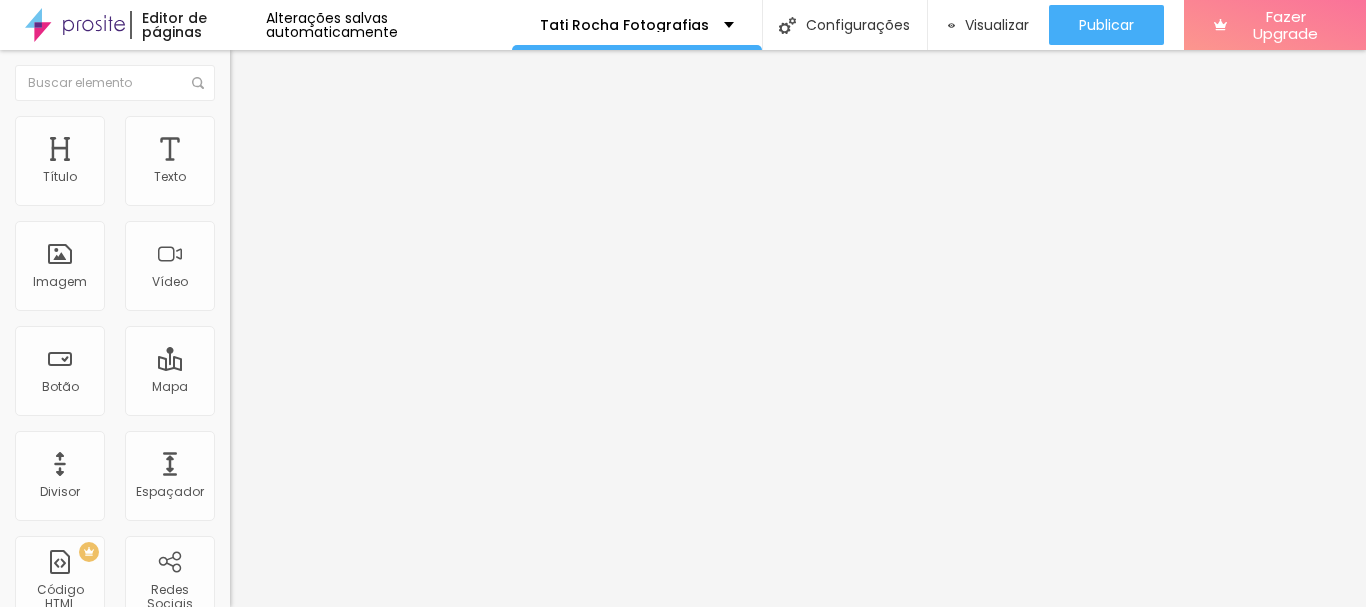 type on "50" 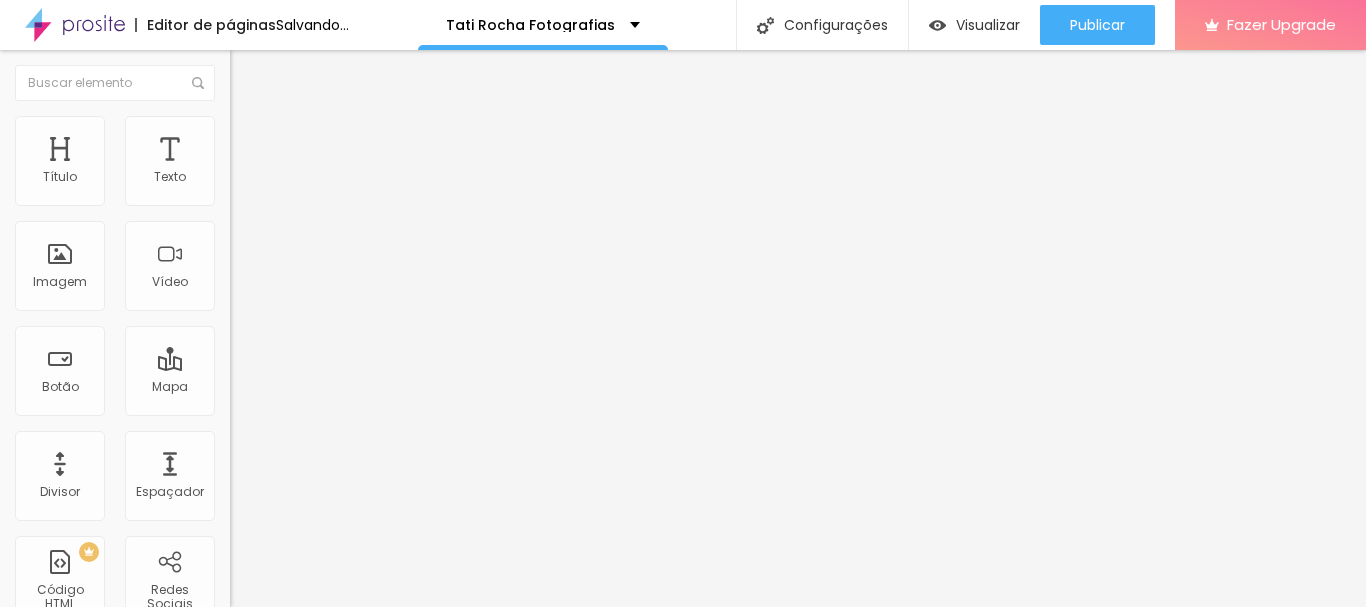 drag, startPoint x: 100, startPoint y: 420, endPoint x: 89, endPoint y: 417, distance: 11.401754 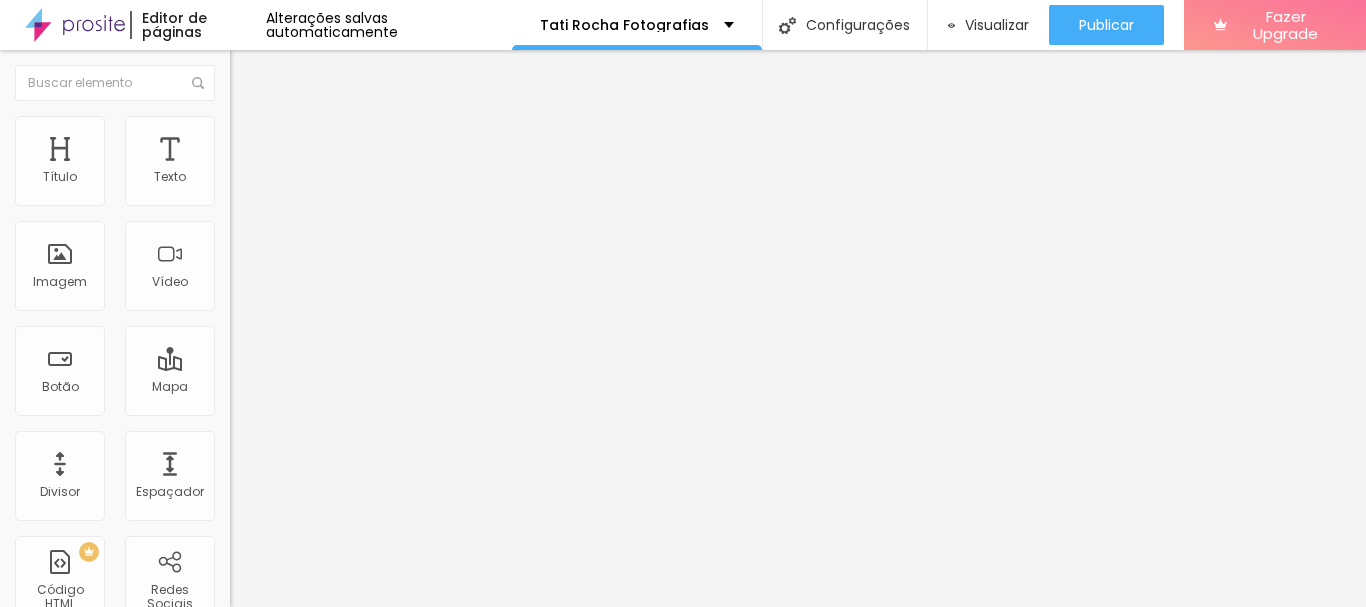 type on "19" 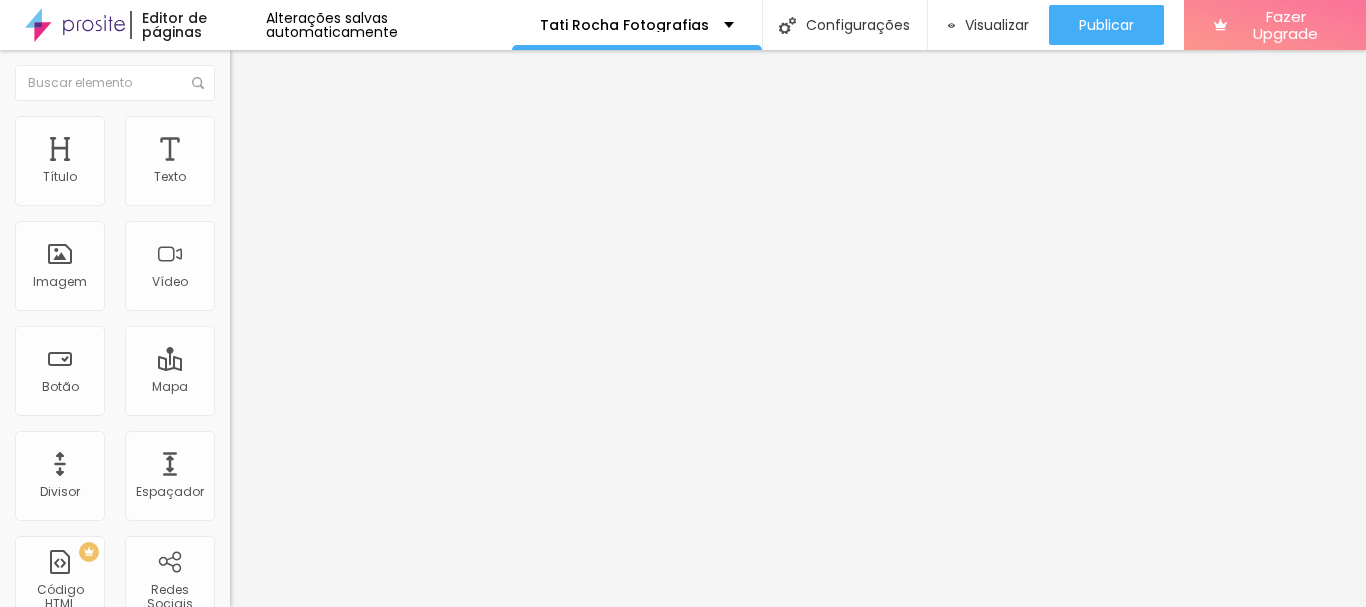 type on "24" 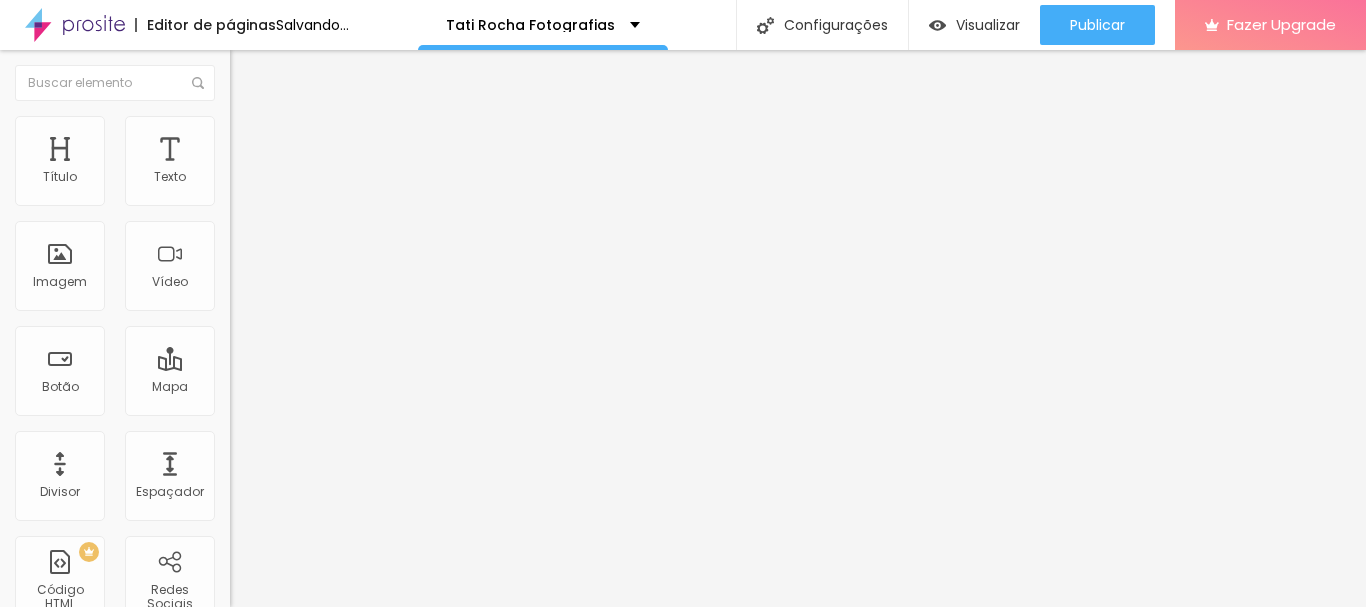 type on "31" 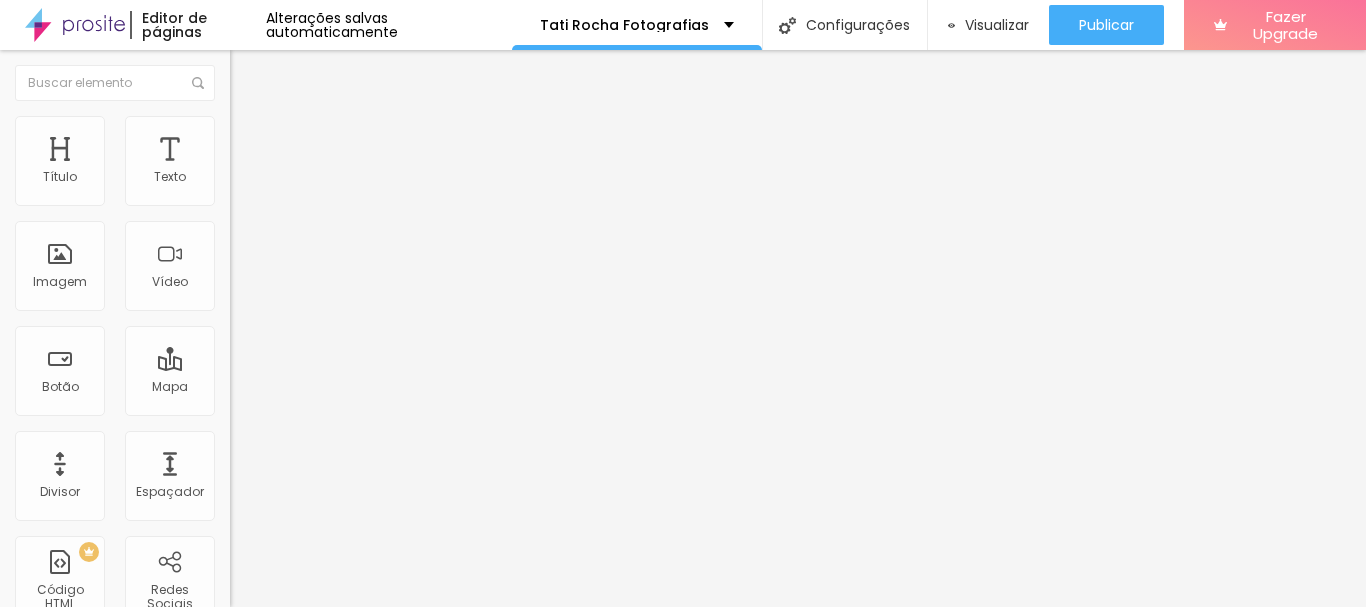 type on "32" 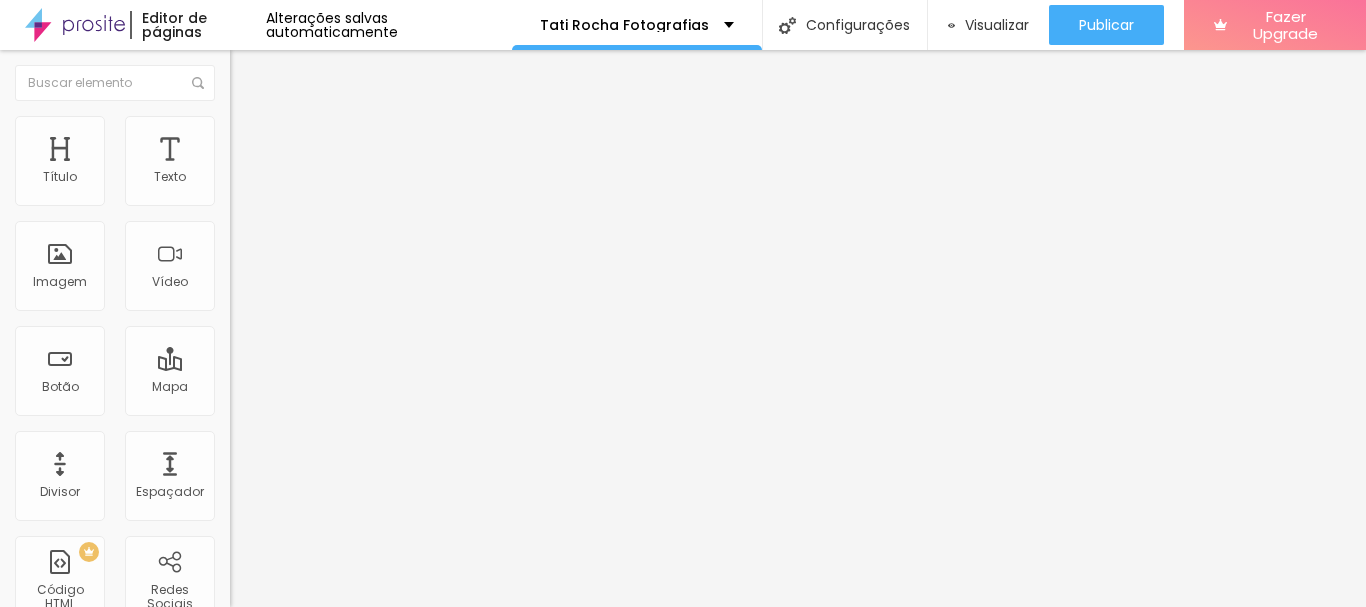 click at bounding box center [239, 125] 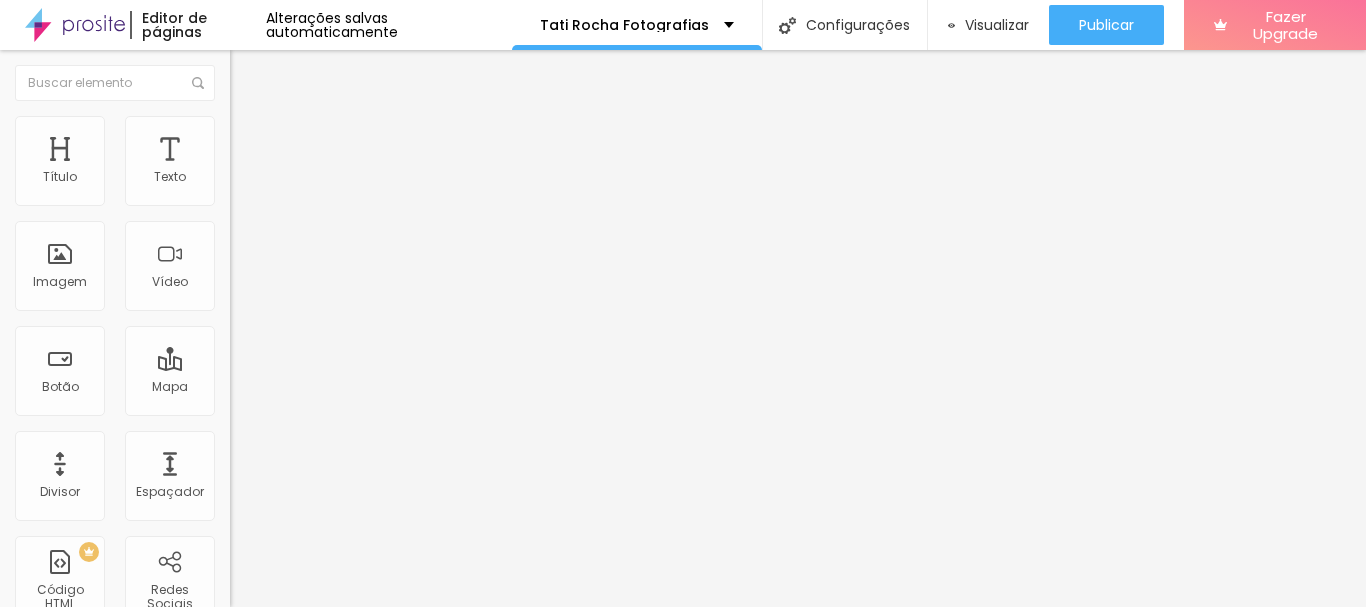 type on "15" 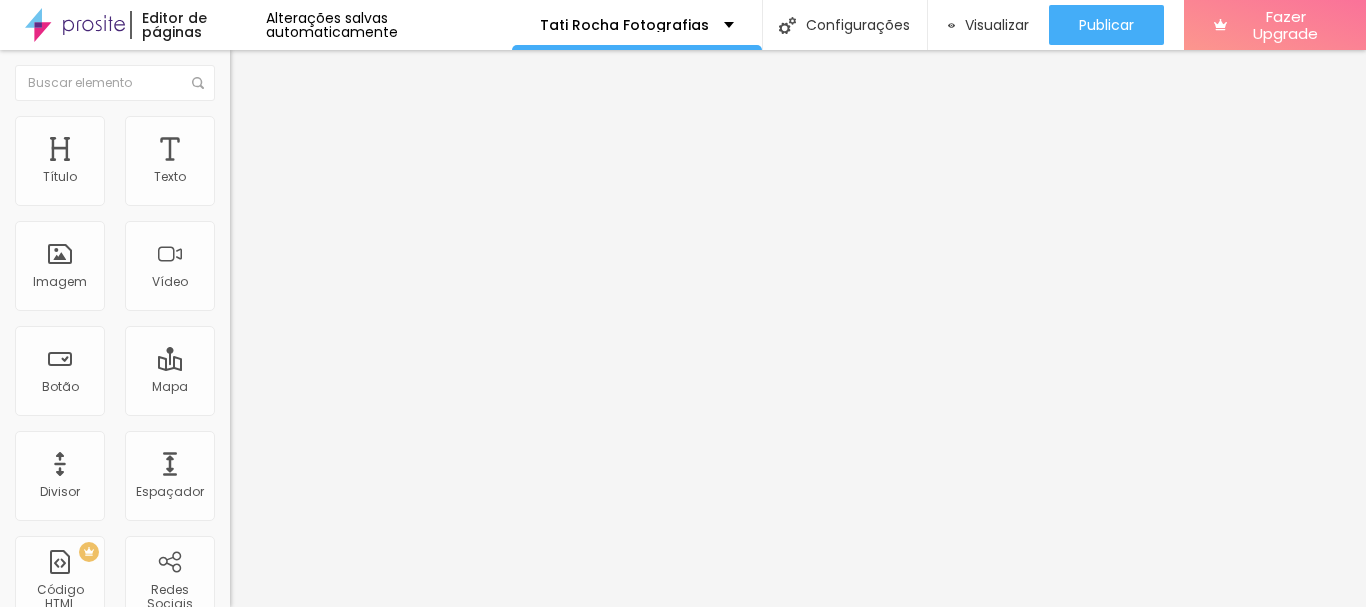 type on "9" 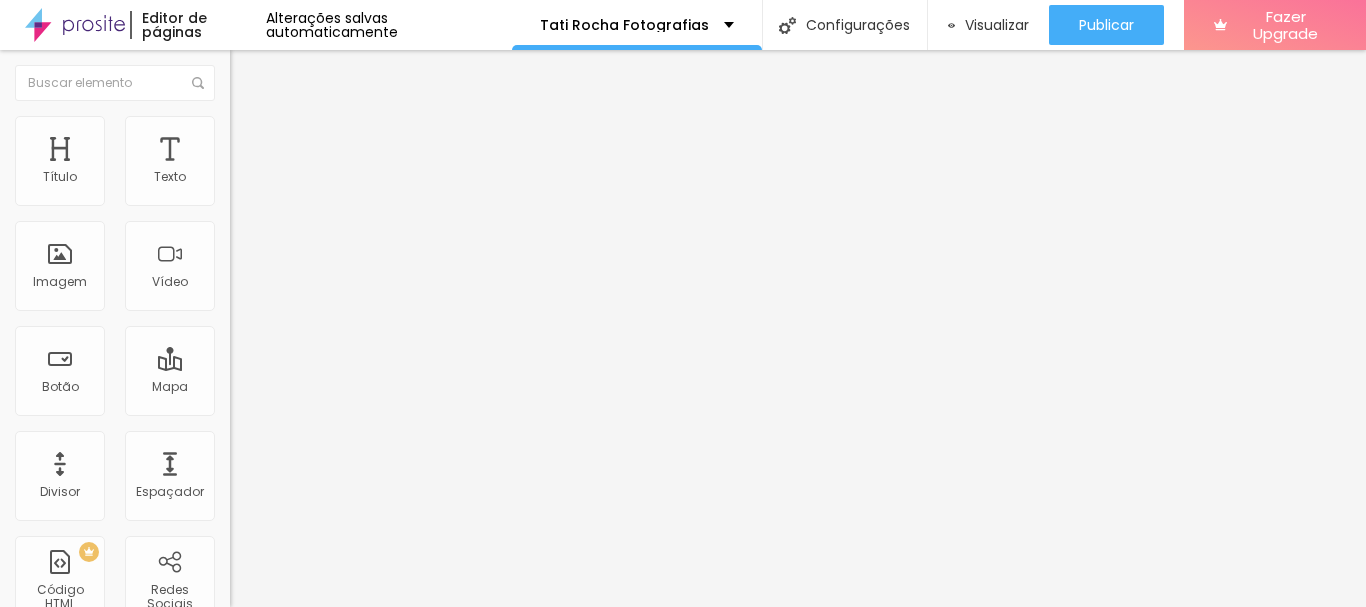 type on "9" 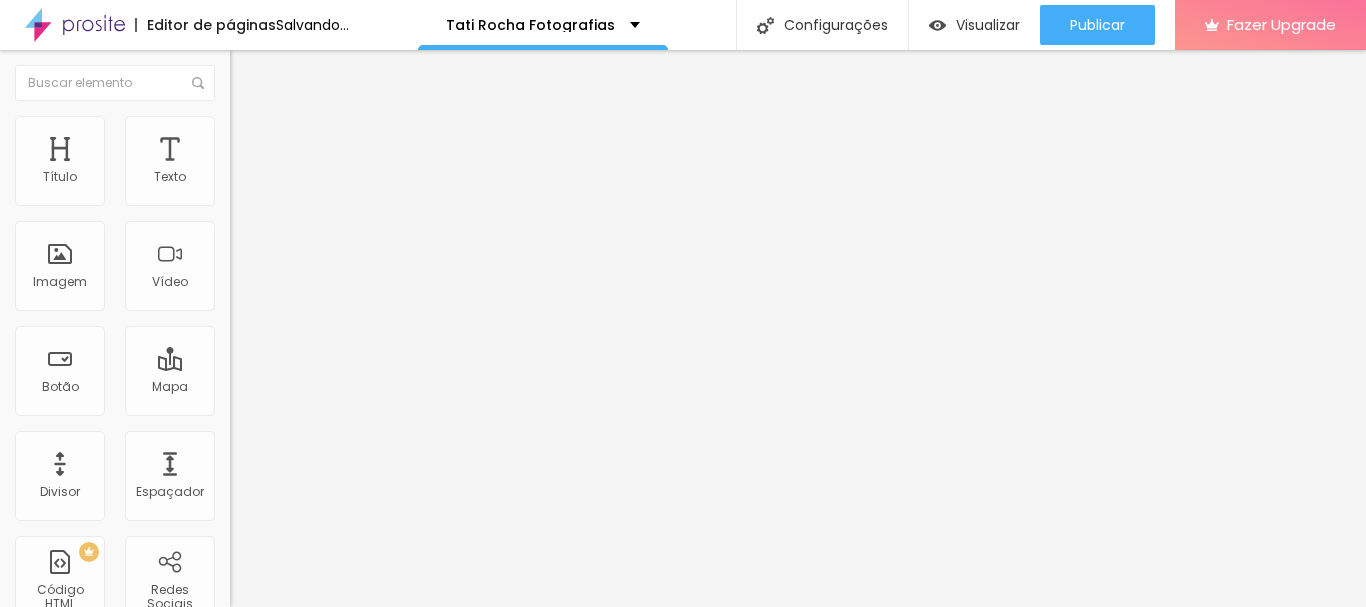 click at bounding box center (345, 249) 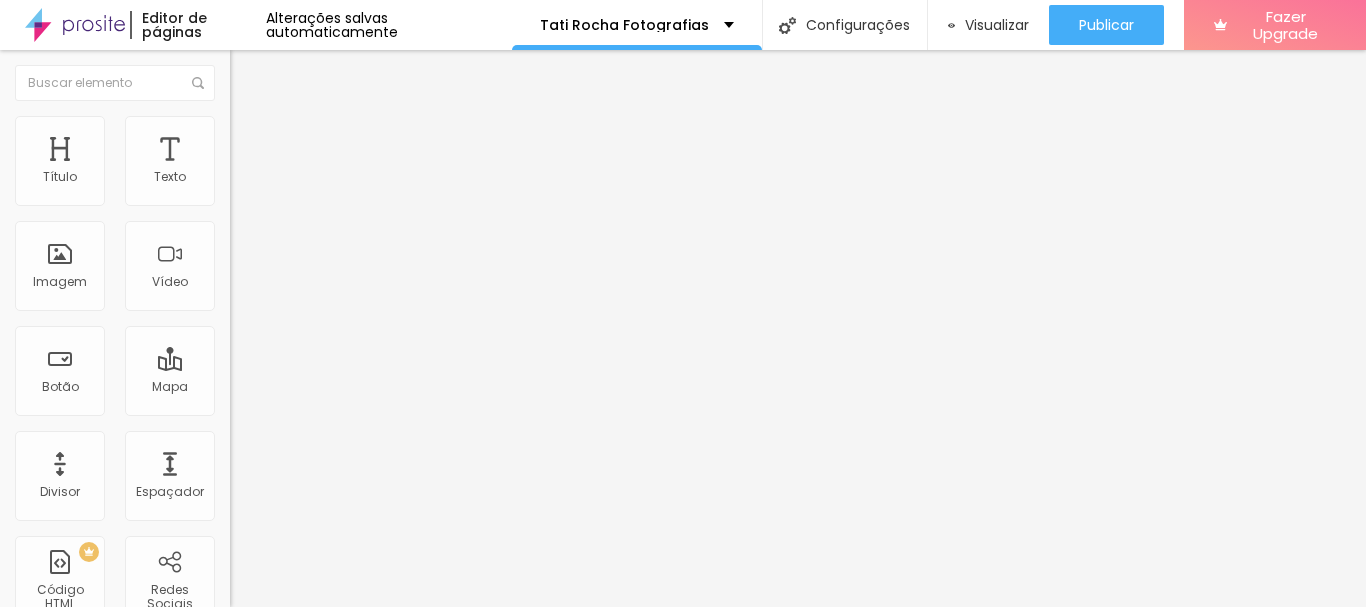 type on "6" 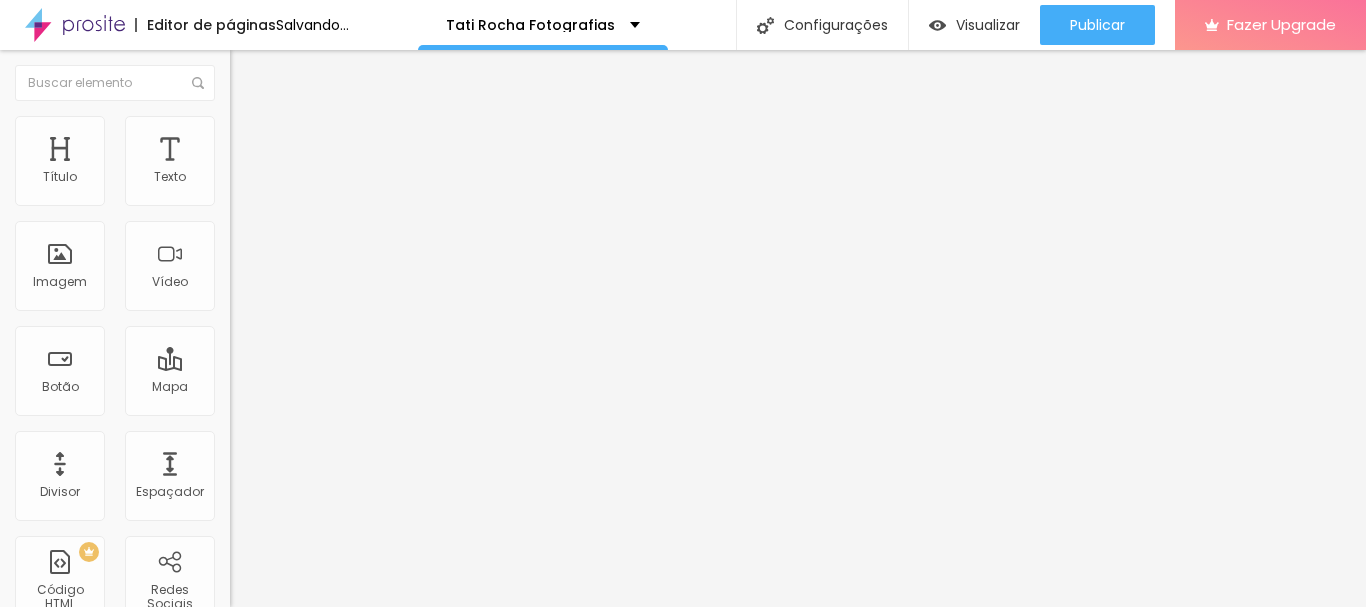 type on "1" 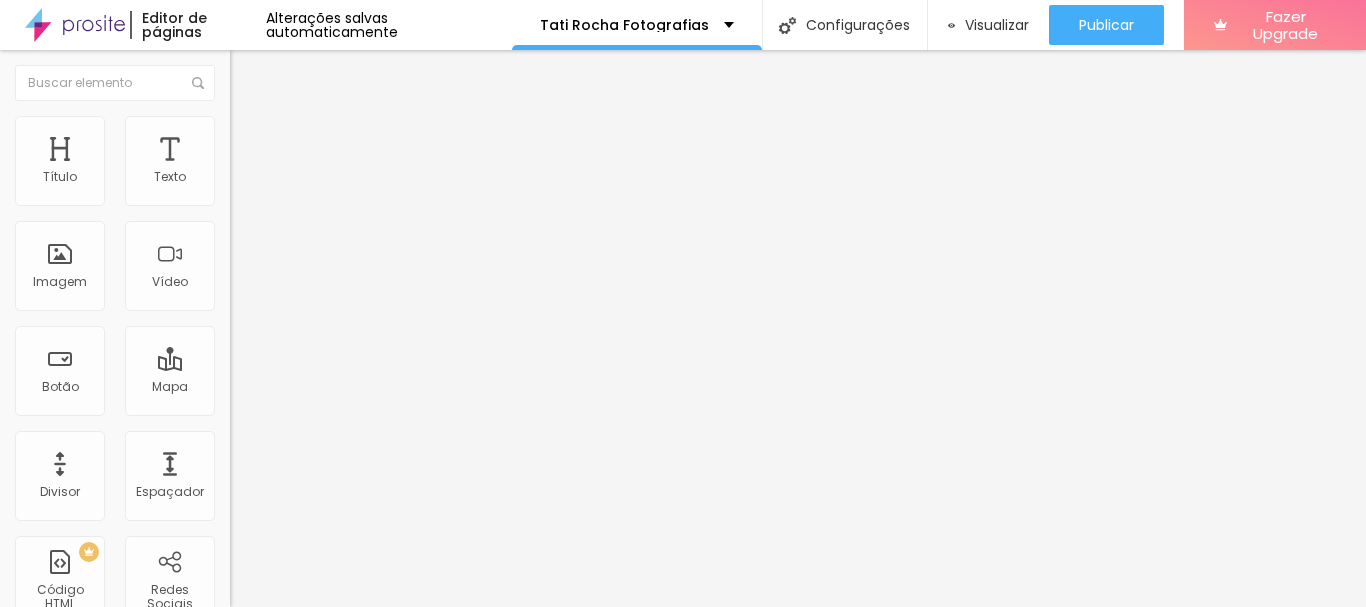 type on "14" 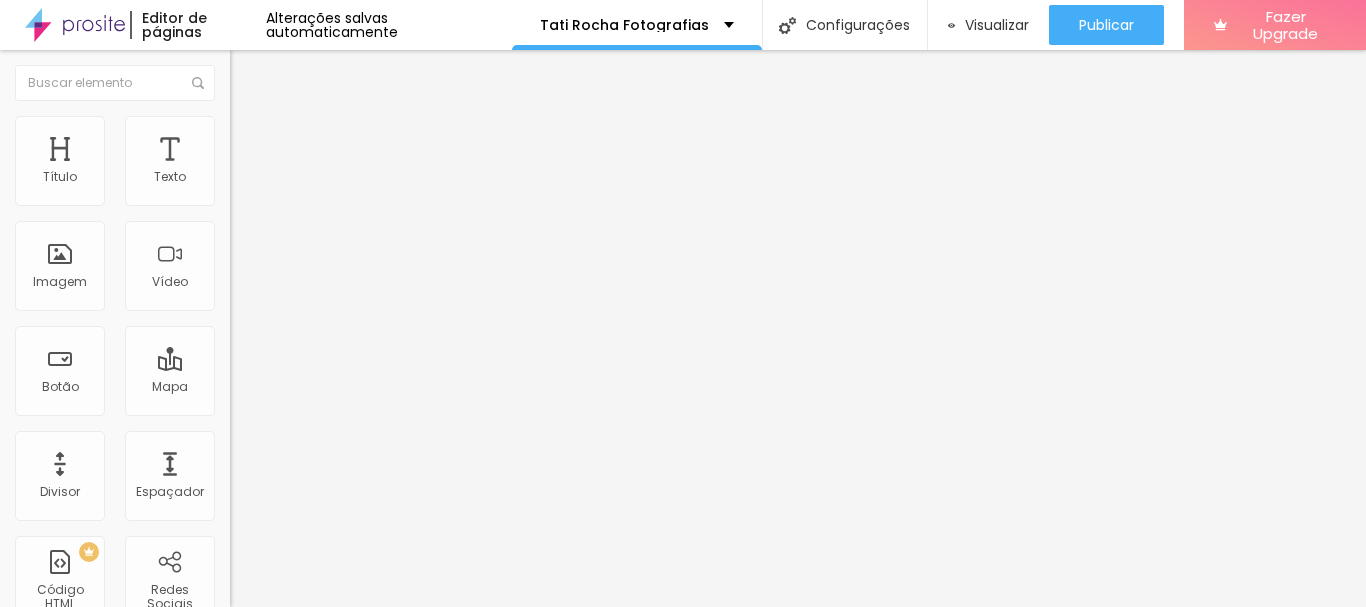 drag, startPoint x: 22, startPoint y: 331, endPoint x: 107, endPoint y: 342, distance: 85.70881 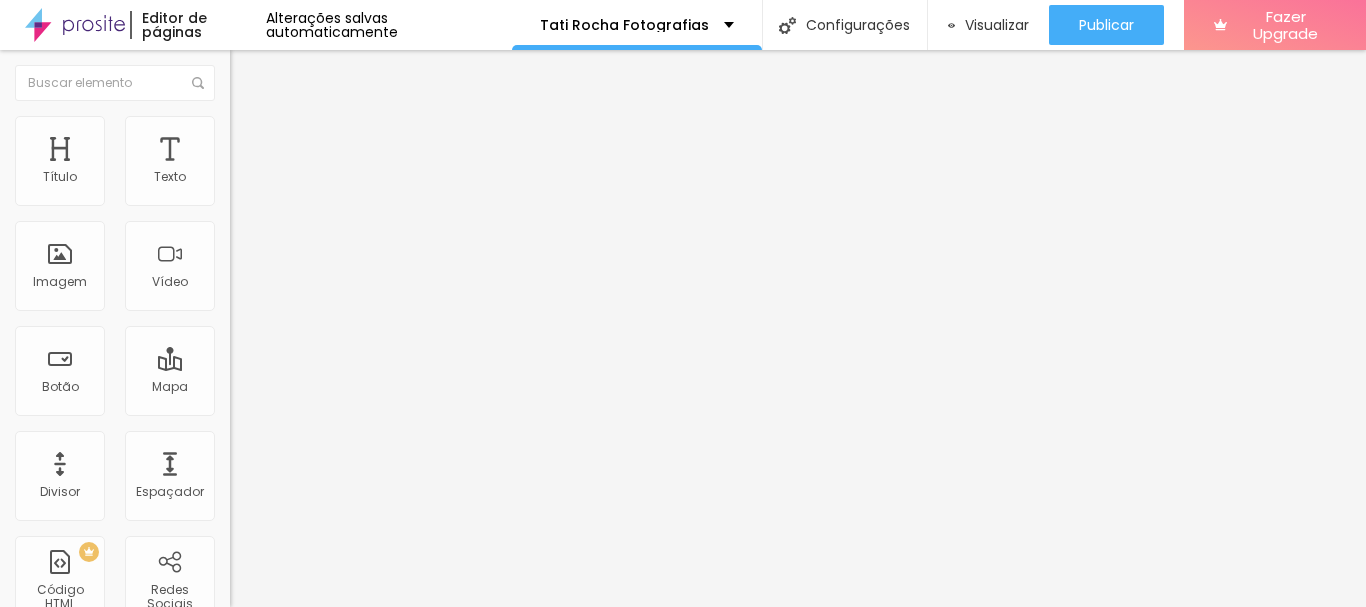 click at bounding box center (294, 299) 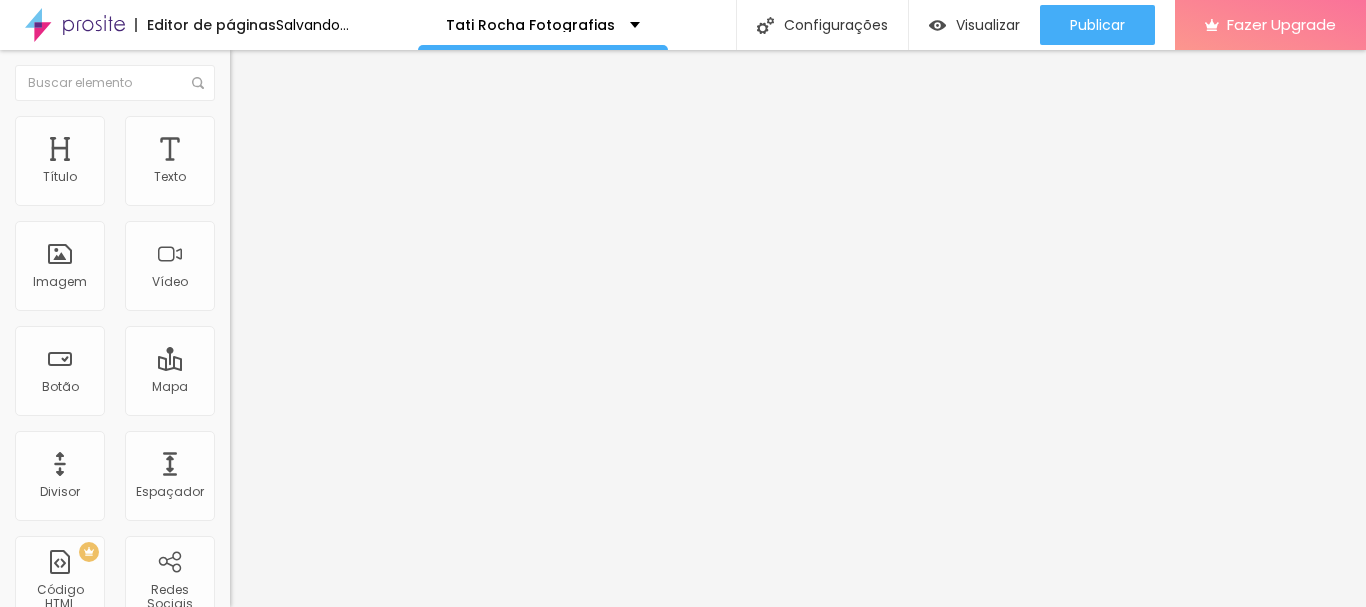 drag, startPoint x: 77, startPoint y: 385, endPoint x: 120, endPoint y: 379, distance: 43.416588 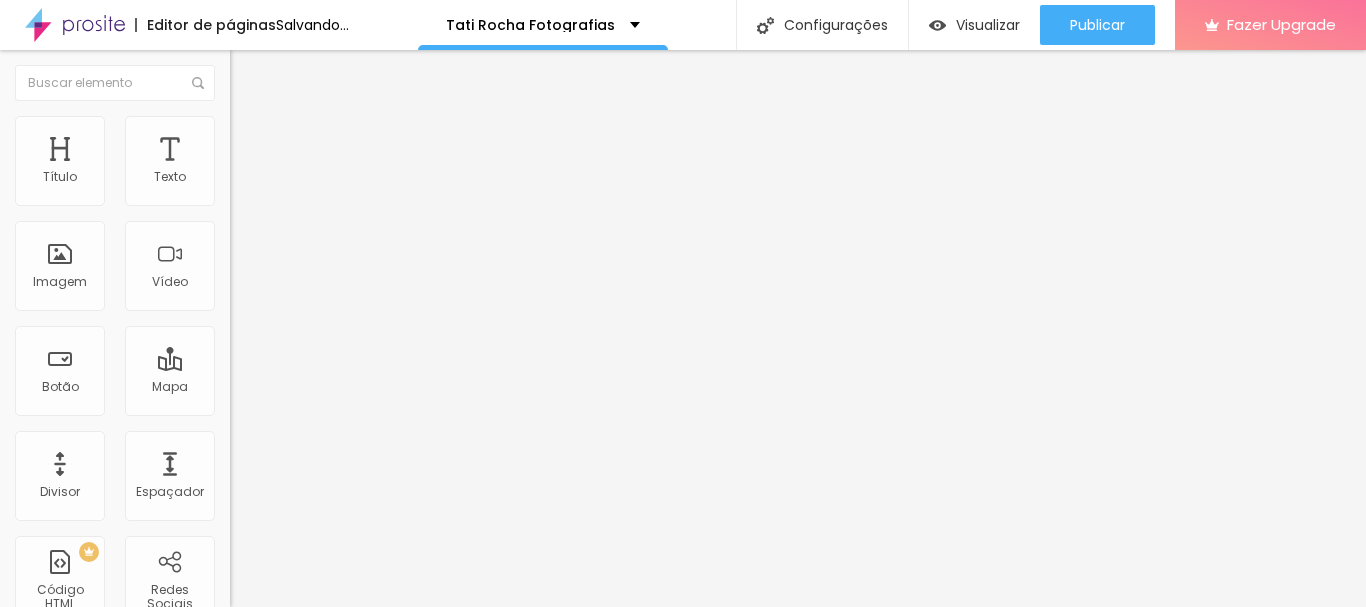 click at bounding box center [294, 350] 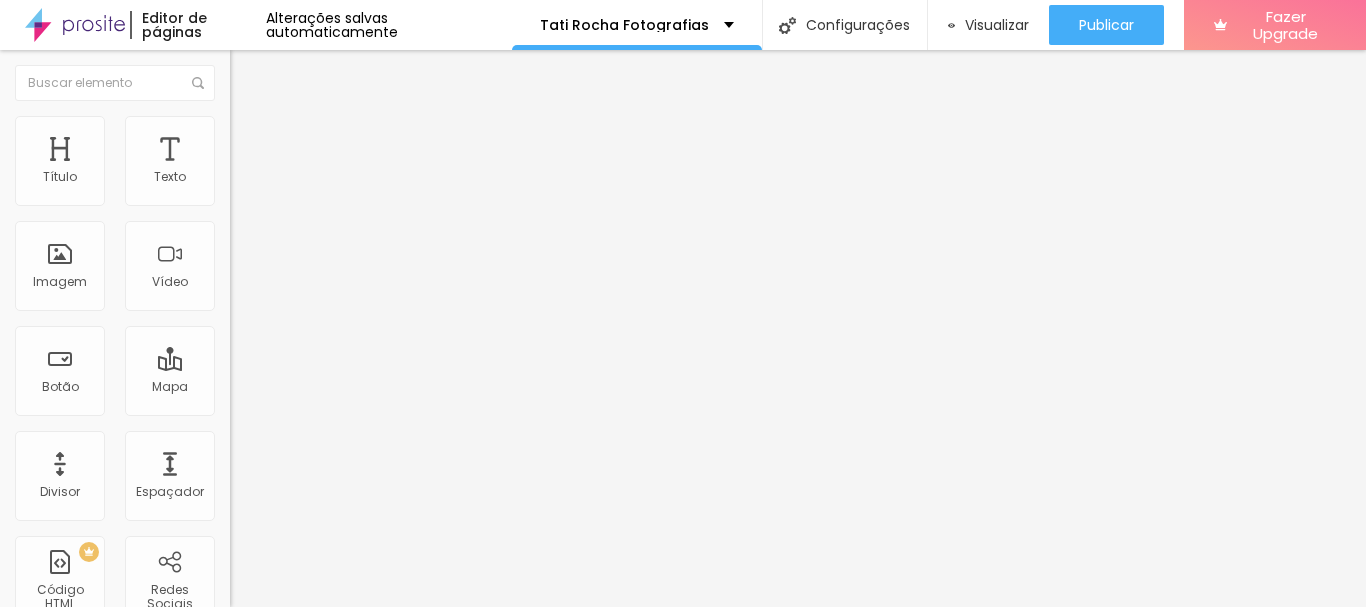 drag, startPoint x: 30, startPoint y: 222, endPoint x: 53, endPoint y: 218, distance: 23.345236 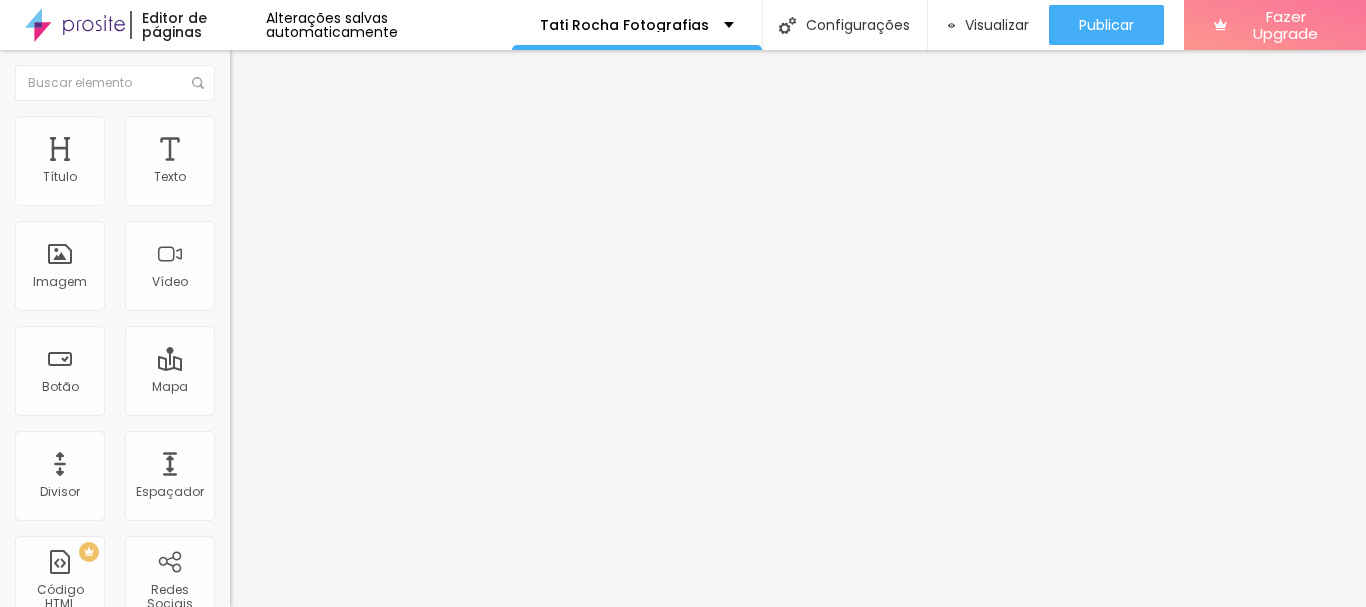 drag, startPoint x: 35, startPoint y: 210, endPoint x: 27, endPoint y: 219, distance: 12.0415945 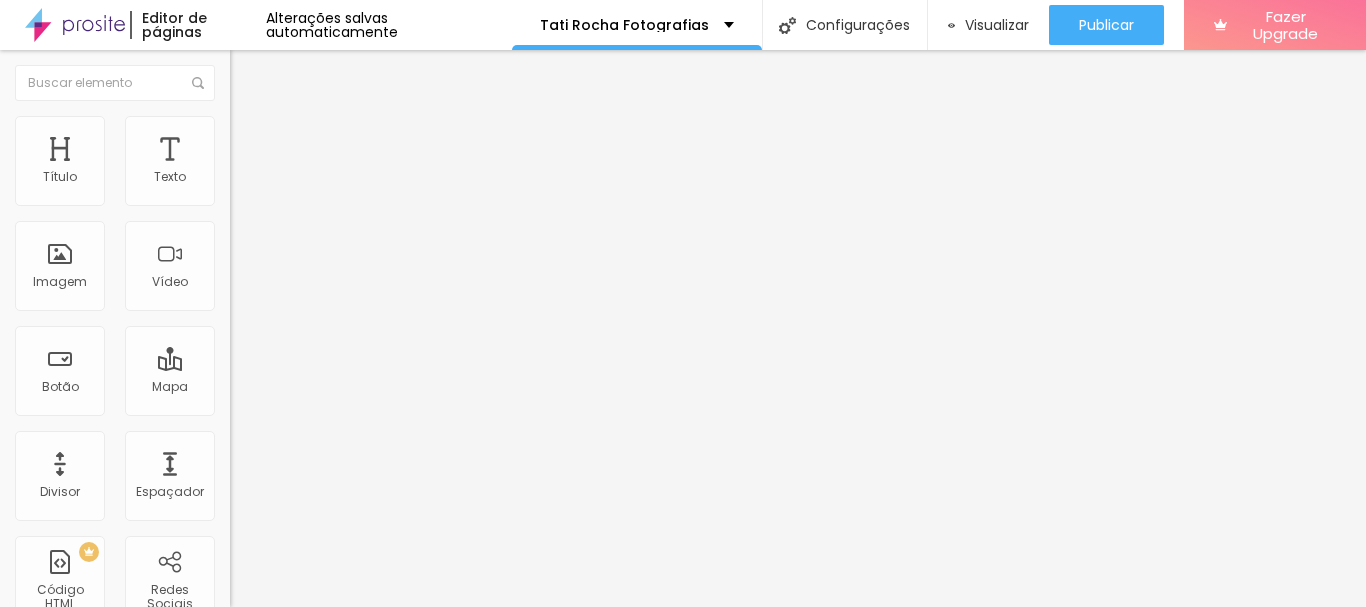 click at bounding box center (294, 197) 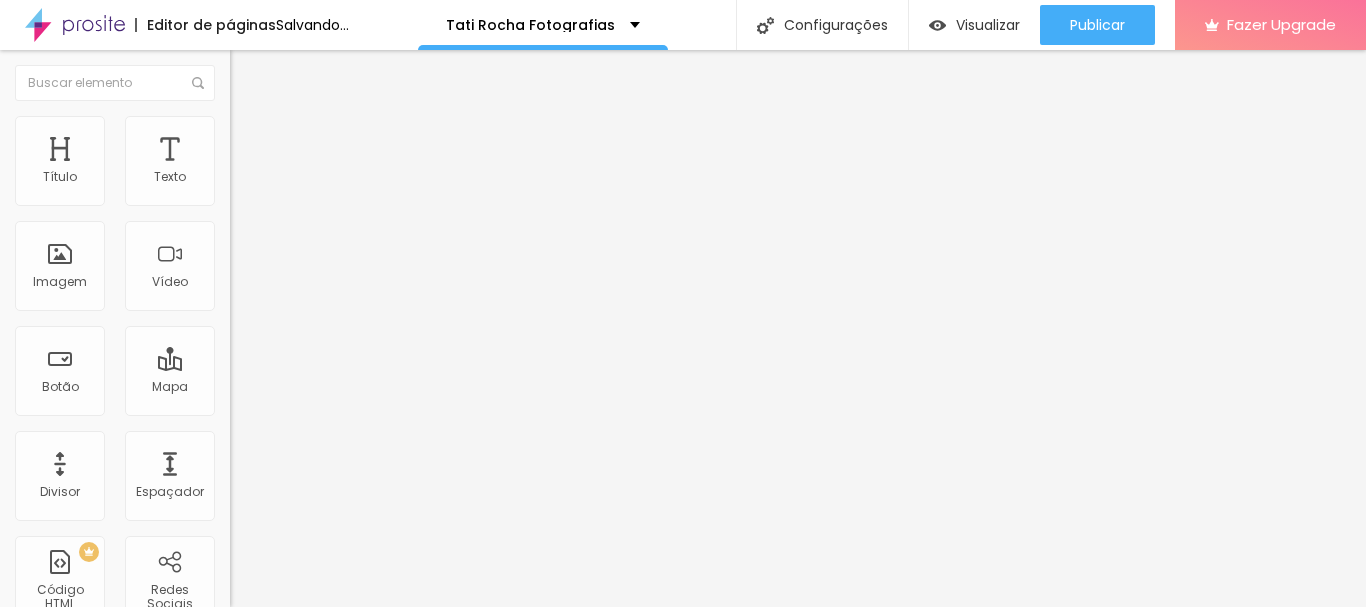 click at bounding box center (239, 105) 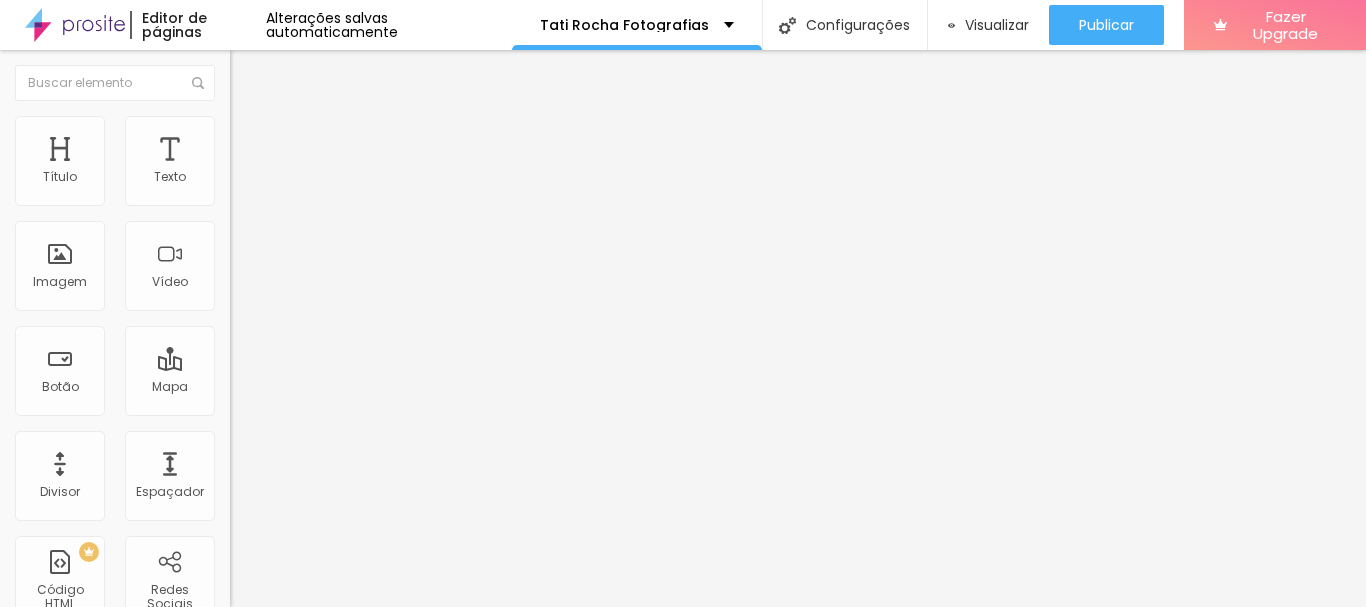 click on "Avançado" at bounding box center [345, 146] 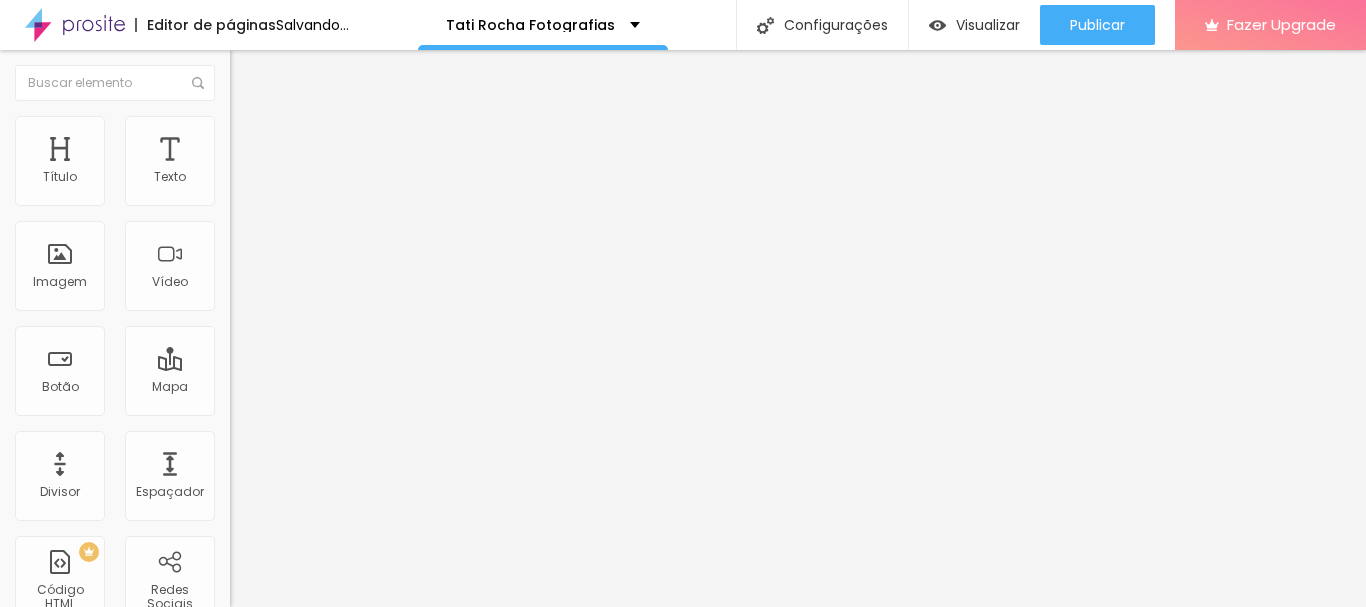 drag, startPoint x: 54, startPoint y: 234, endPoint x: 15, endPoint y: 249, distance: 41.785164 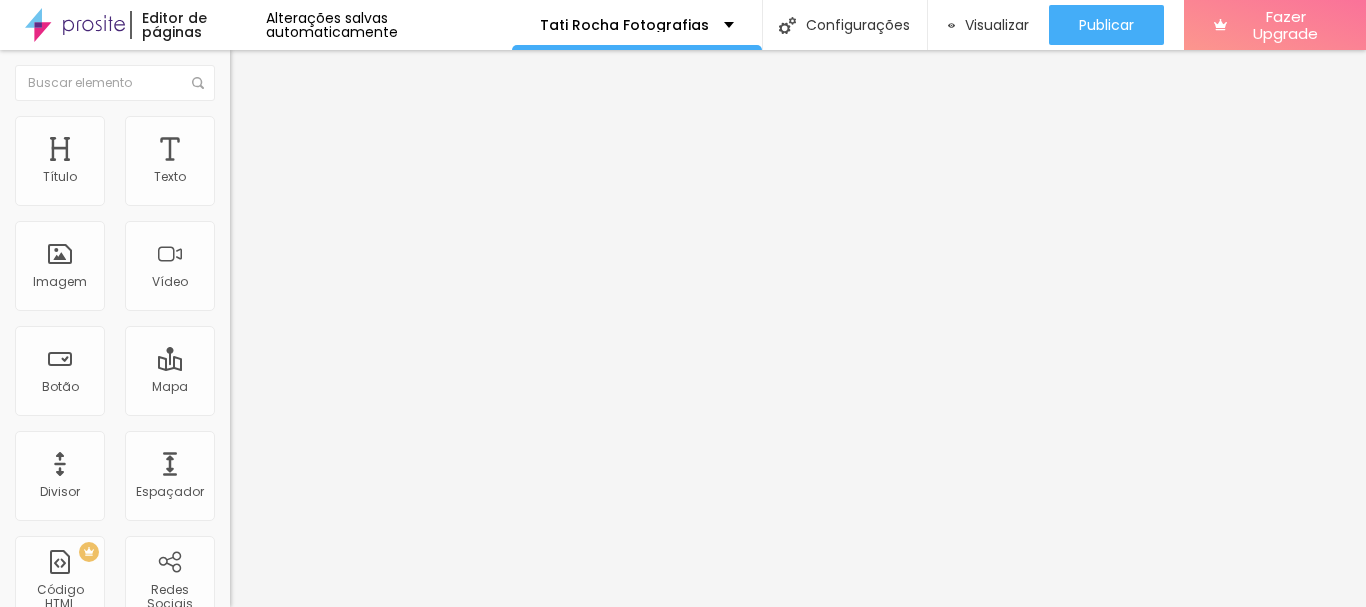 click at bounding box center (239, 145) 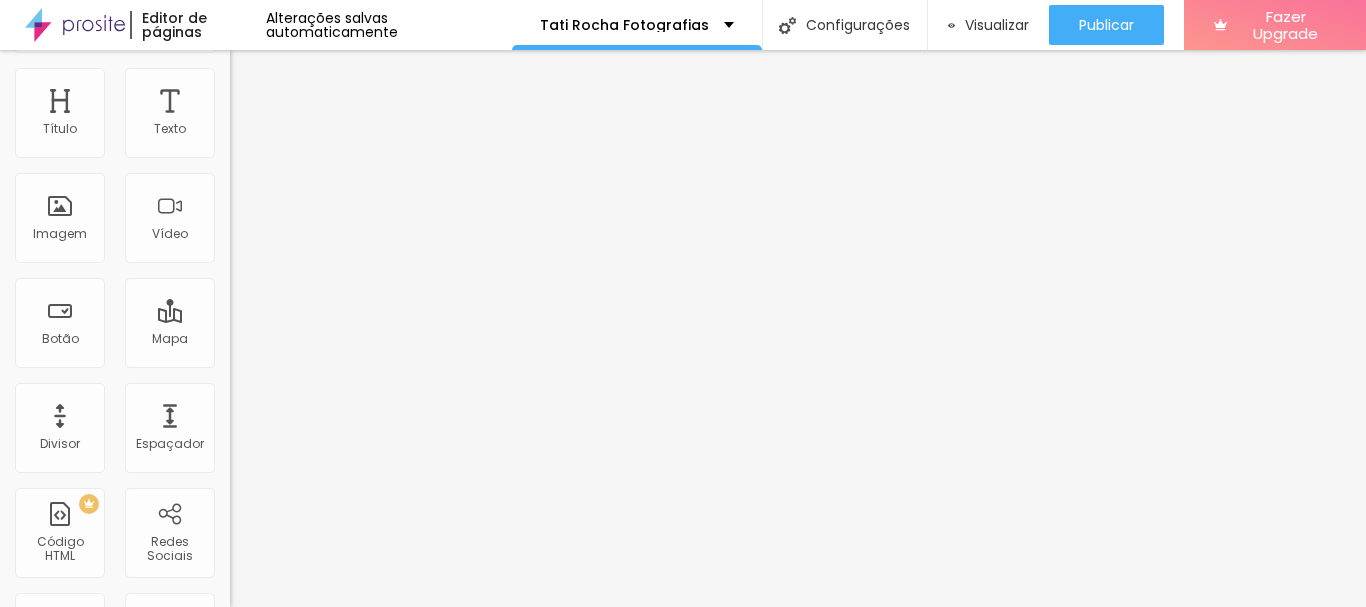 scroll, scrollTop: 0, scrollLeft: 0, axis: both 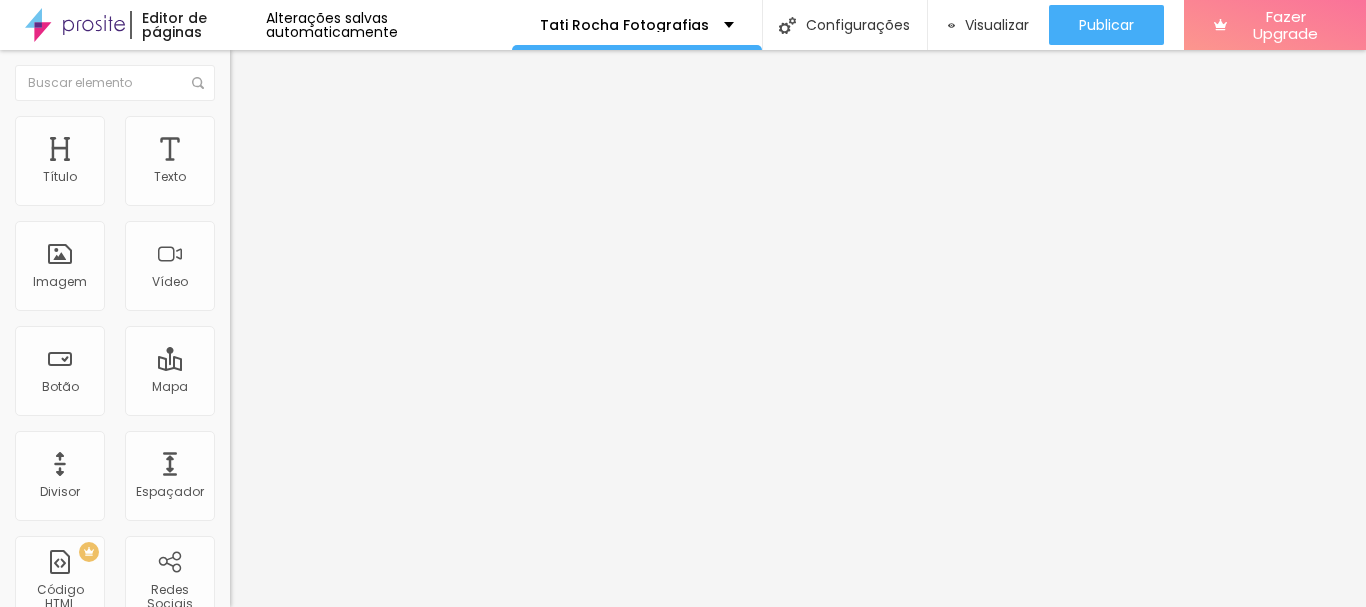 click at bounding box center (239, 125) 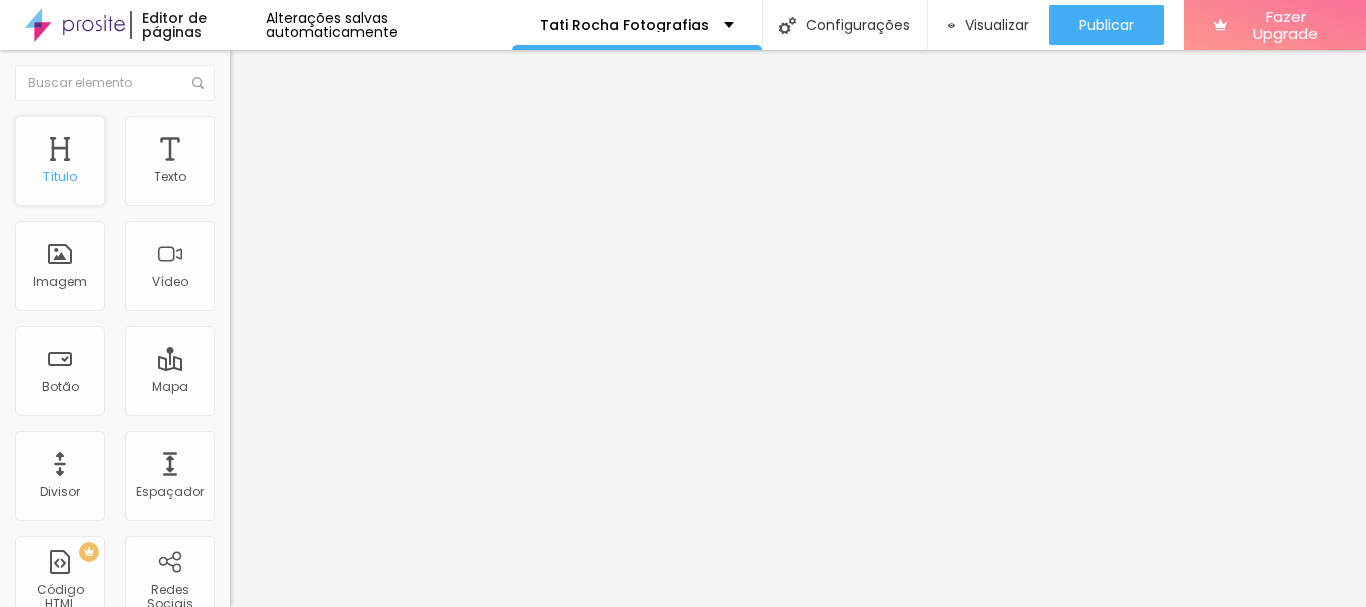 click on "Título" at bounding box center [60, 161] 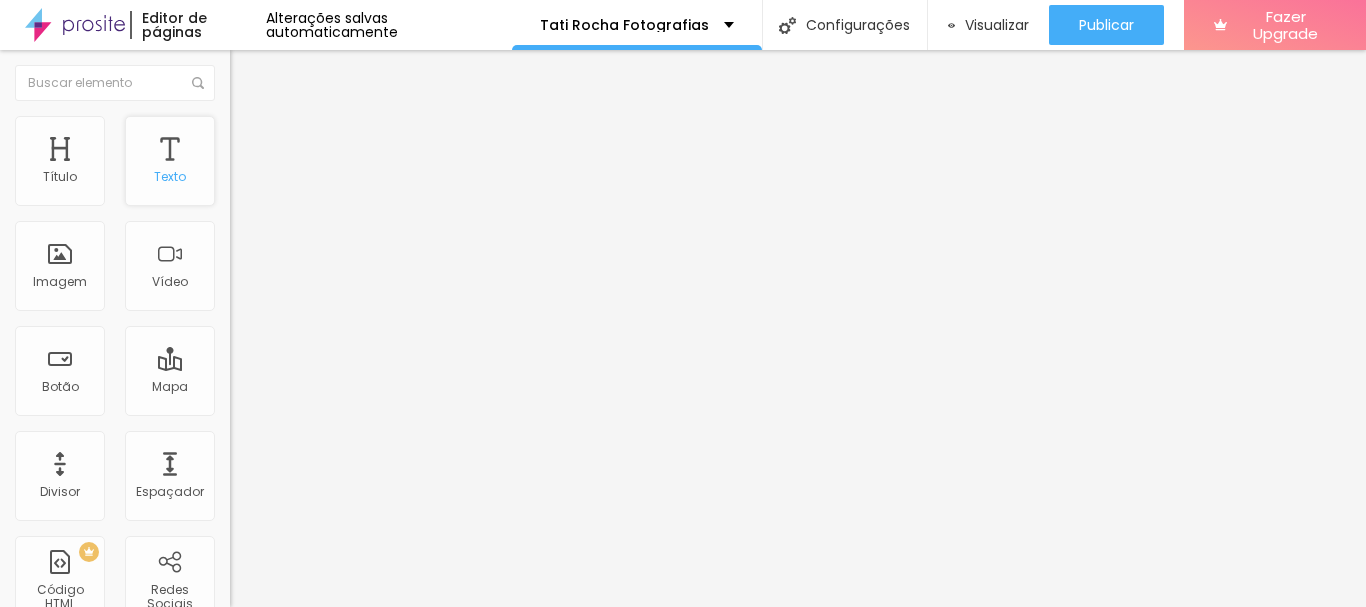 click on "Texto" at bounding box center [170, 161] 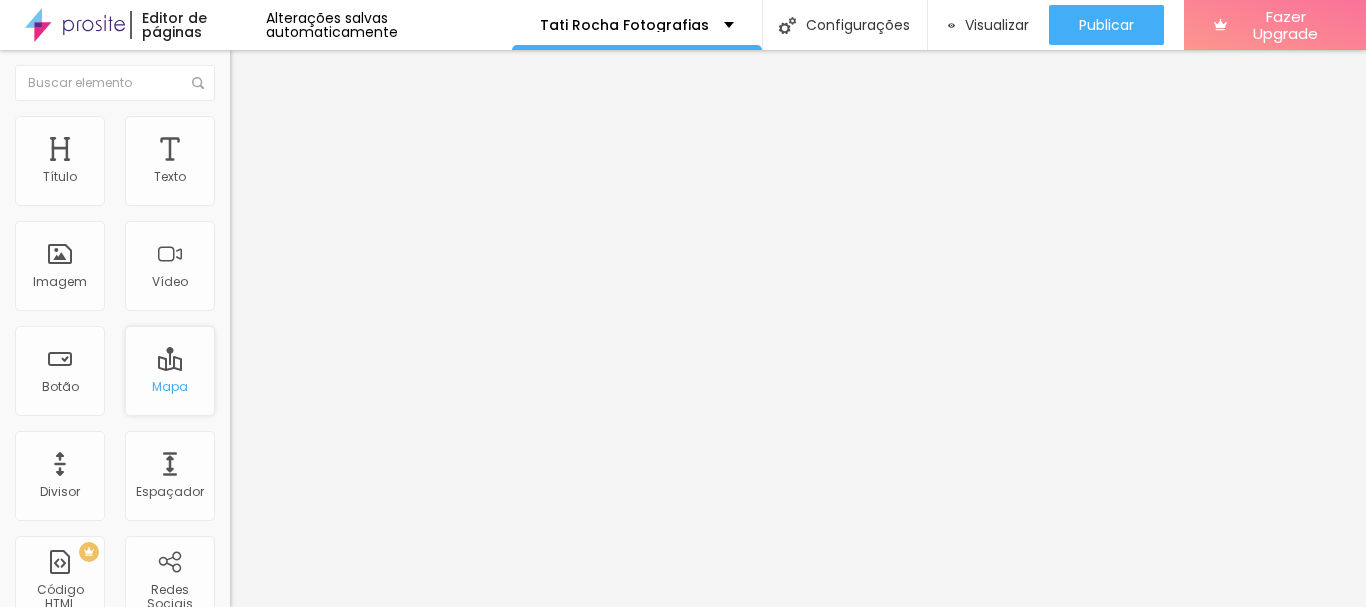 click on "Mapa" at bounding box center (170, 387) 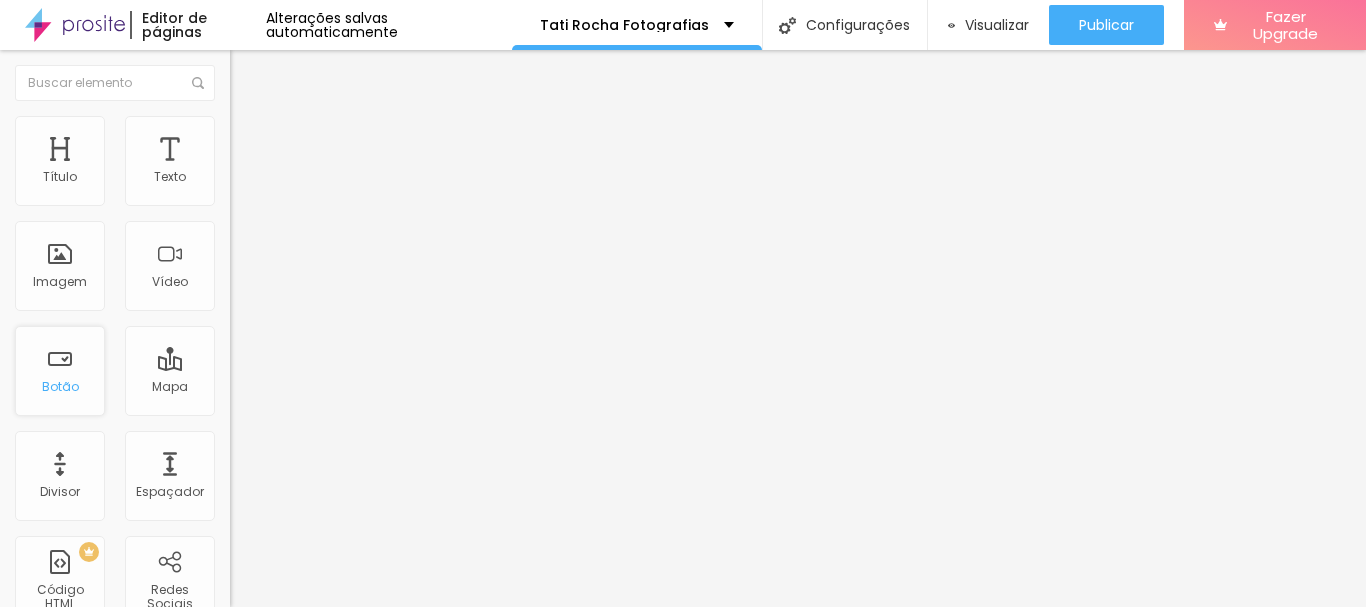 click on "Botão" at bounding box center (60, 371) 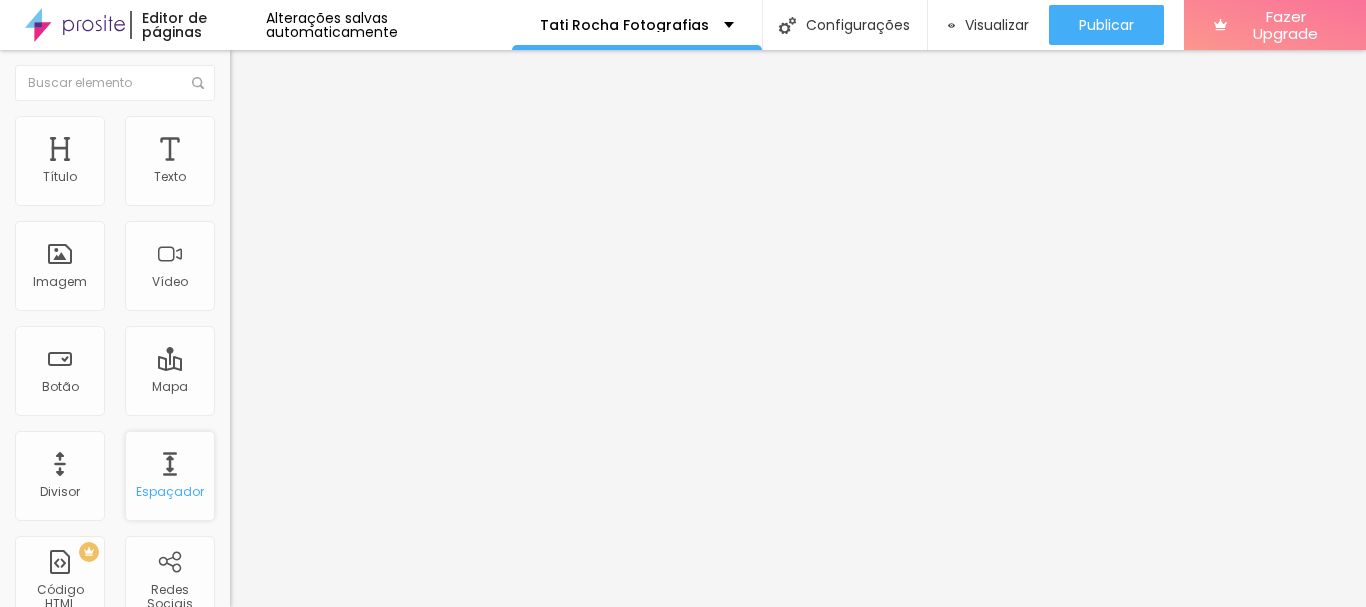 scroll, scrollTop: 200, scrollLeft: 0, axis: vertical 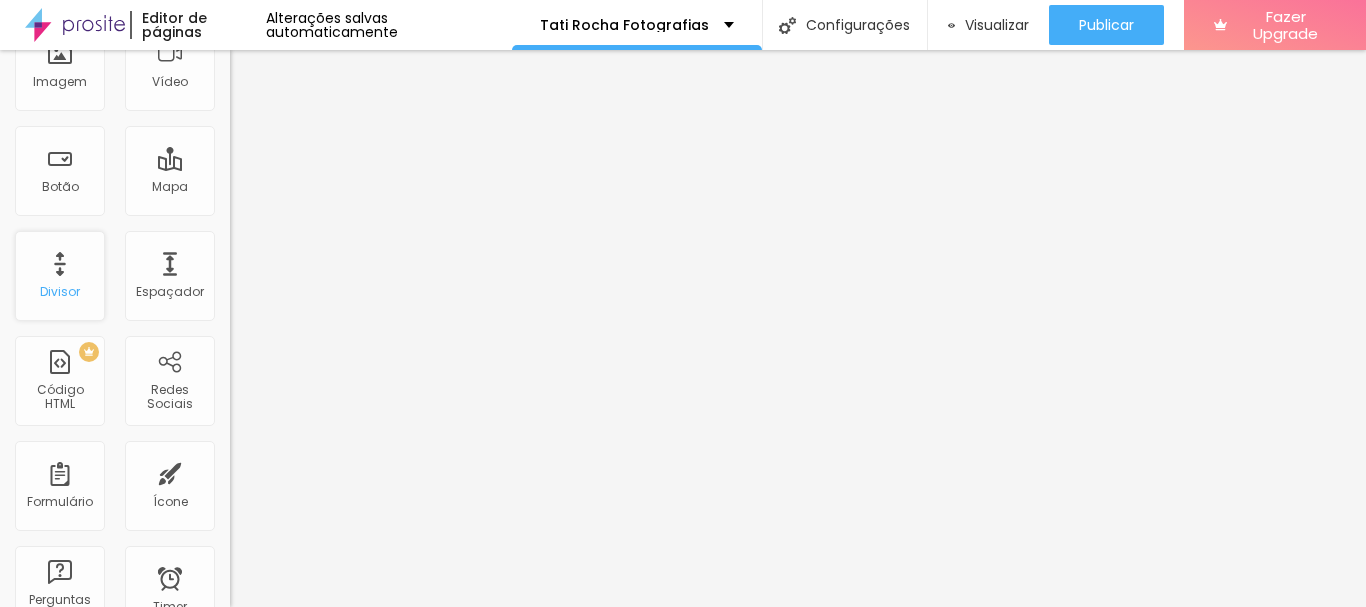 click on "Divisor" at bounding box center [60, 276] 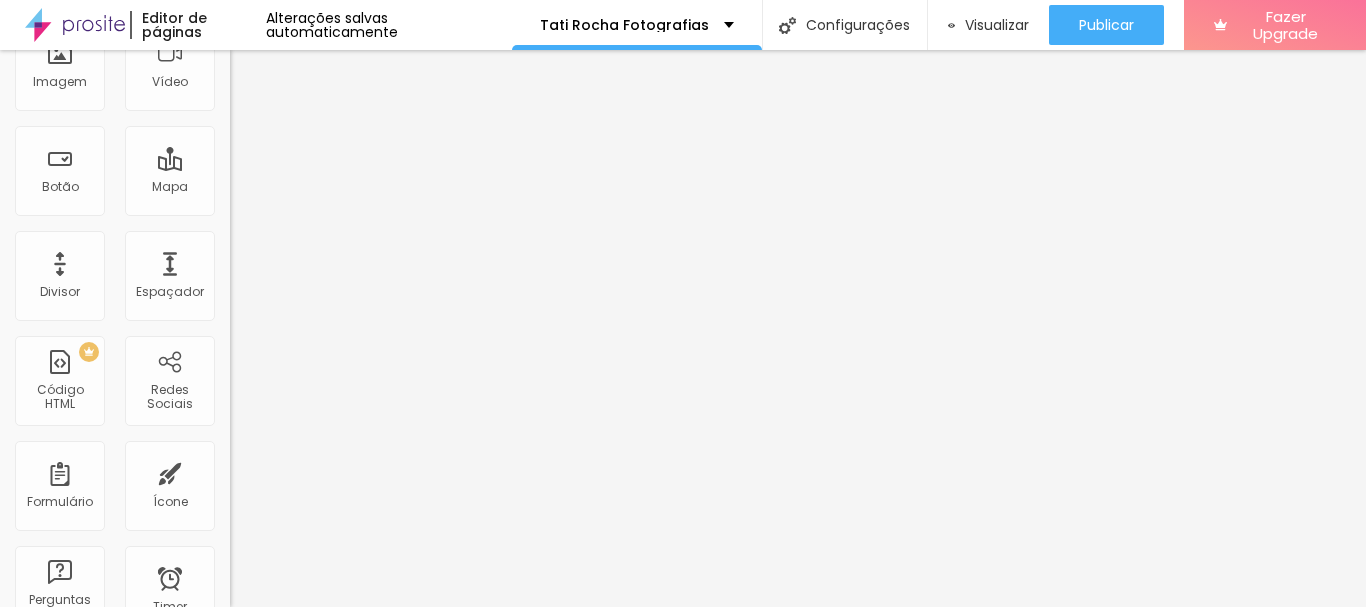 scroll, scrollTop: 0, scrollLeft: 0, axis: both 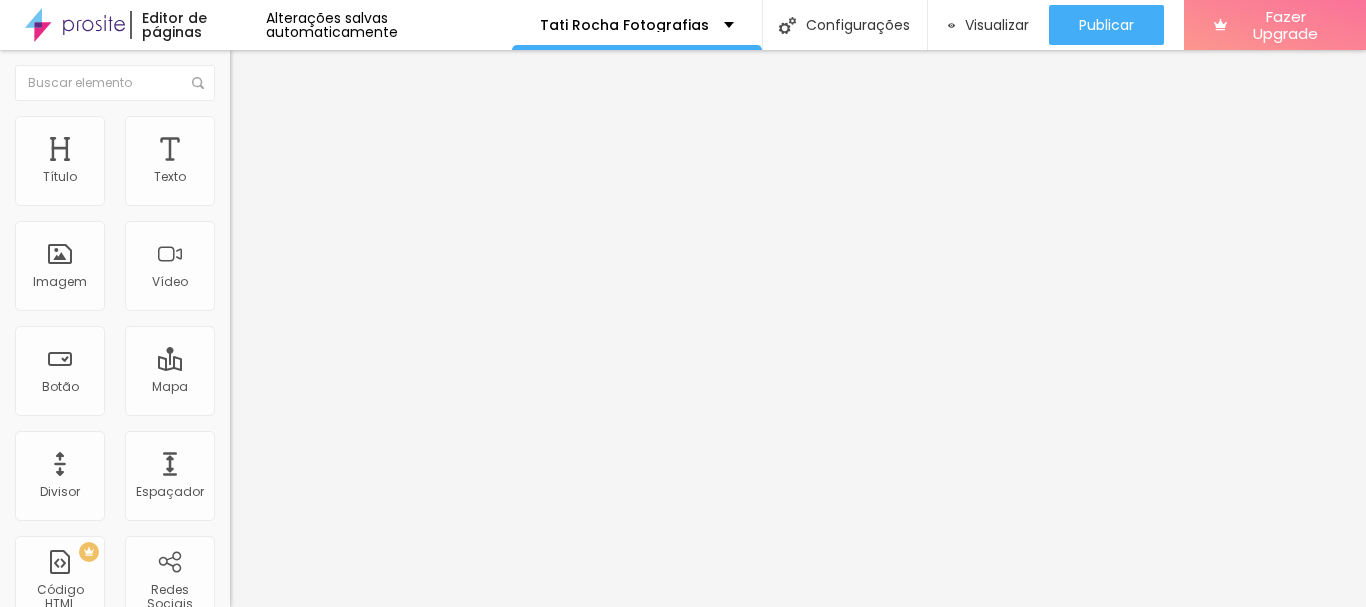 click on "Texto entre em contato Alinhamento Tamanho Normal Pequeno Normal Grande Link URL https:// Abrir em uma nova aba" at bounding box center [345, 301] 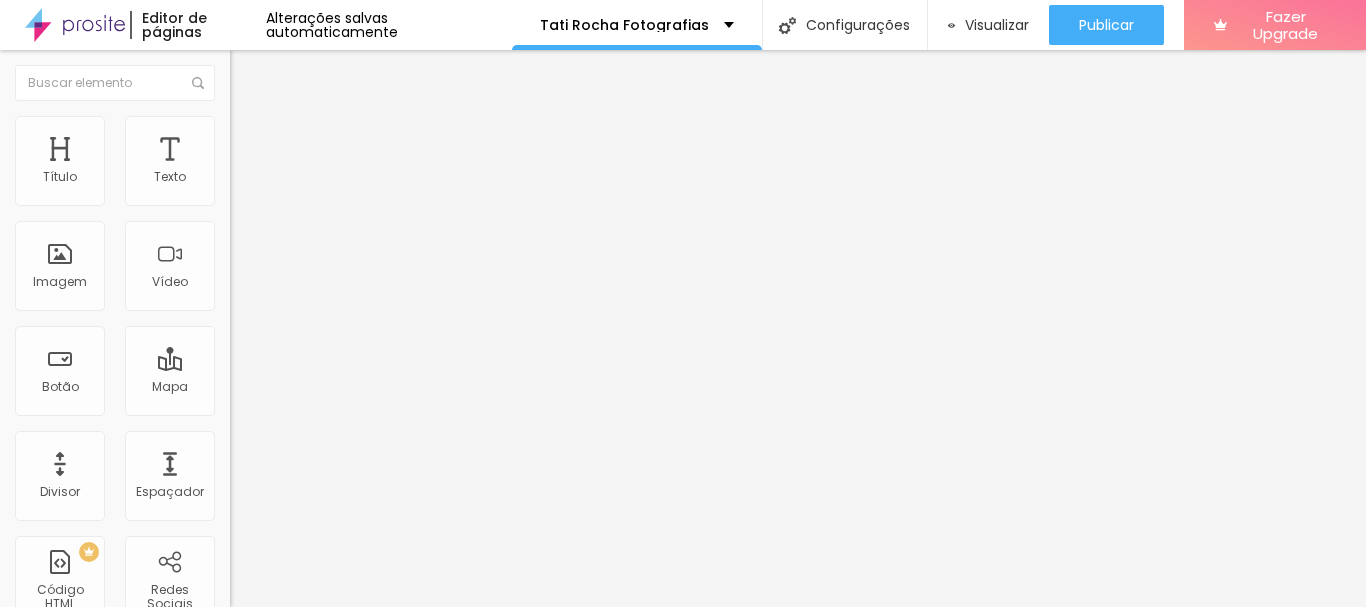 click on "Normal" at bounding box center (252, 306) 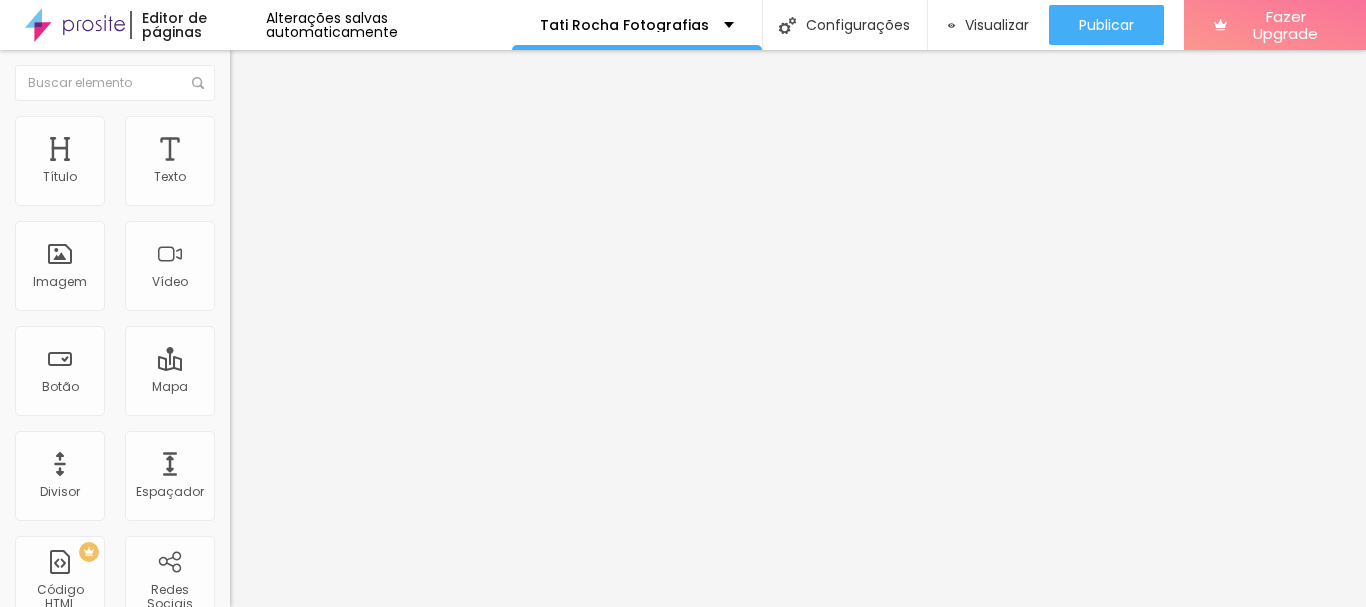 click on "Pequeno" at bounding box center (256, 318) 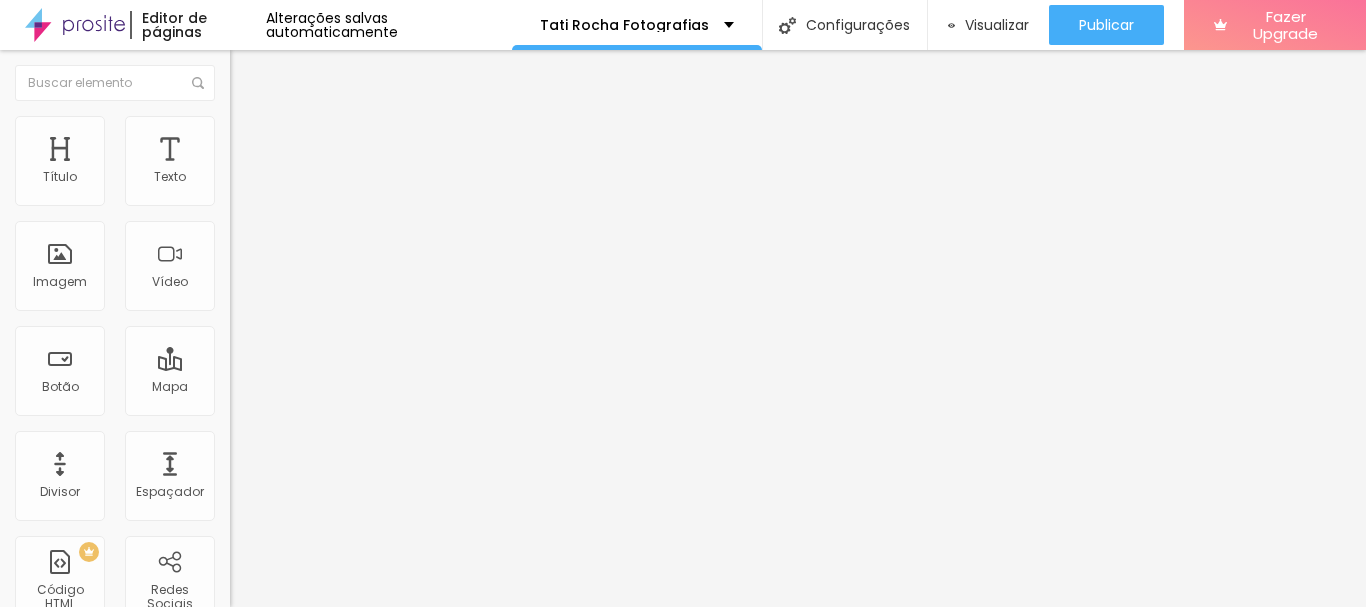 click on "Pequeno" at bounding box center [256, 318] 